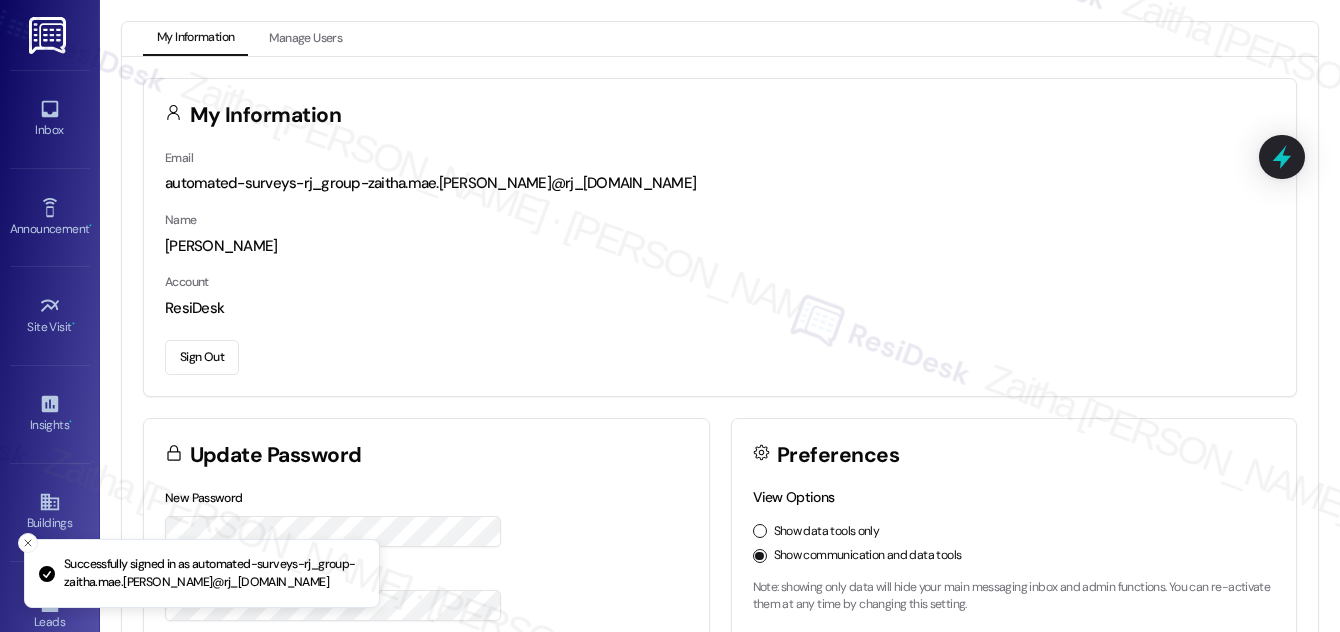 scroll, scrollTop: 0, scrollLeft: 0, axis: both 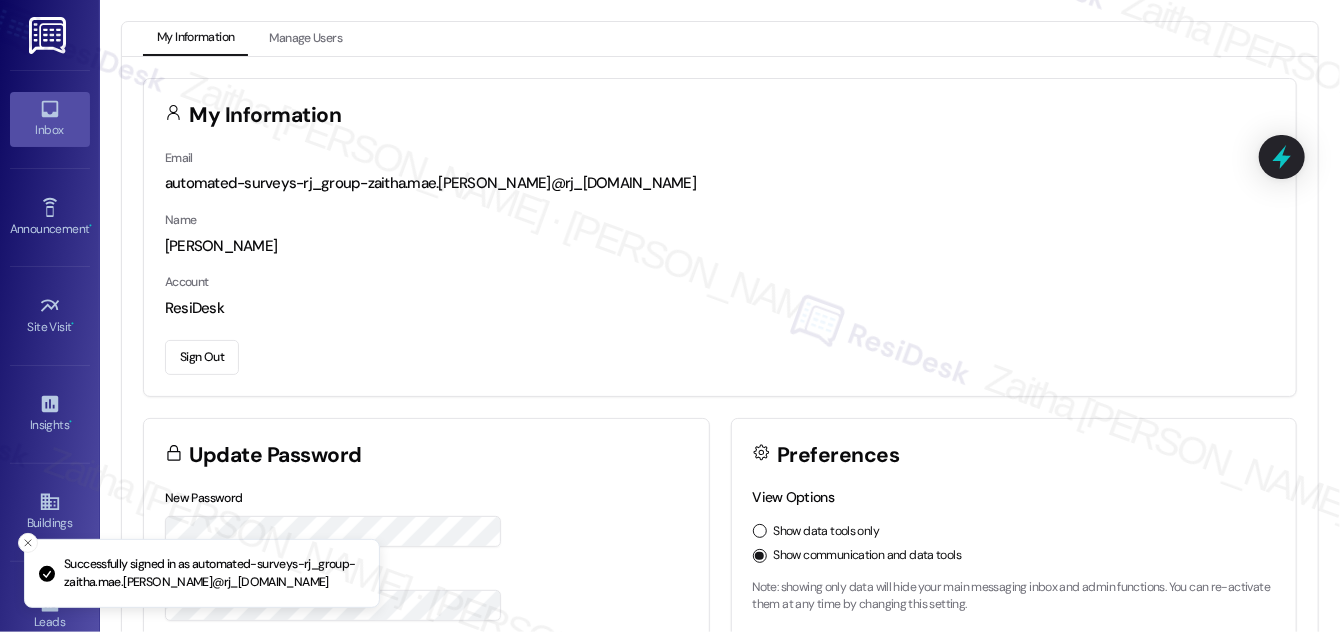 click on "Inbox" at bounding box center [50, 130] 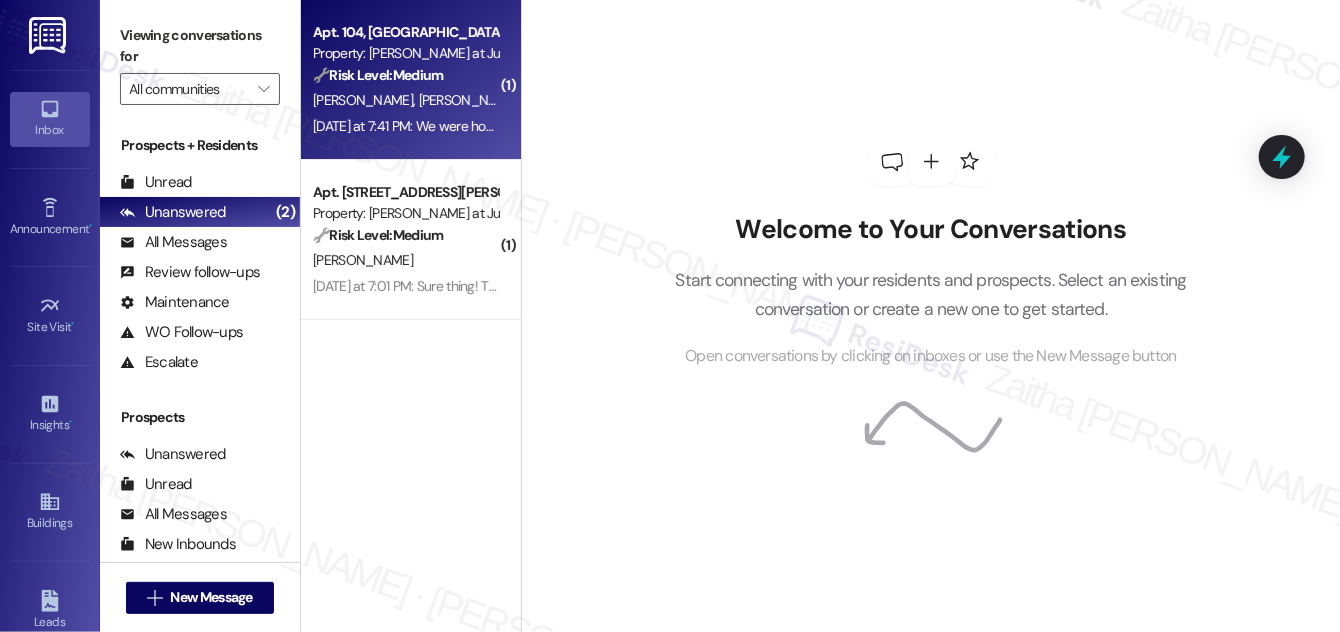click on "🔧  Risk Level:  Medium The resident is asking about landscaping alterations, removal of dead bushes, and placement of potted plants. These are non-urgent maintenance and community concern issues related to asset preservation and community guidelines." at bounding box center (405, 75) 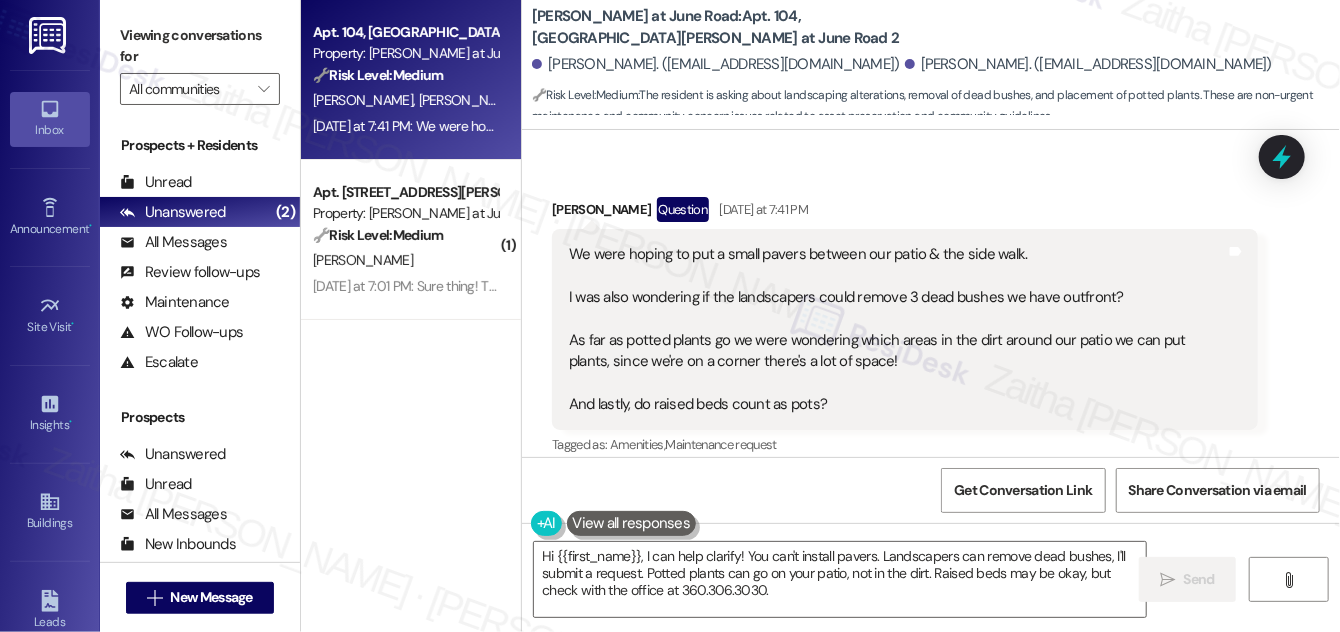 scroll, scrollTop: 2573, scrollLeft: 0, axis: vertical 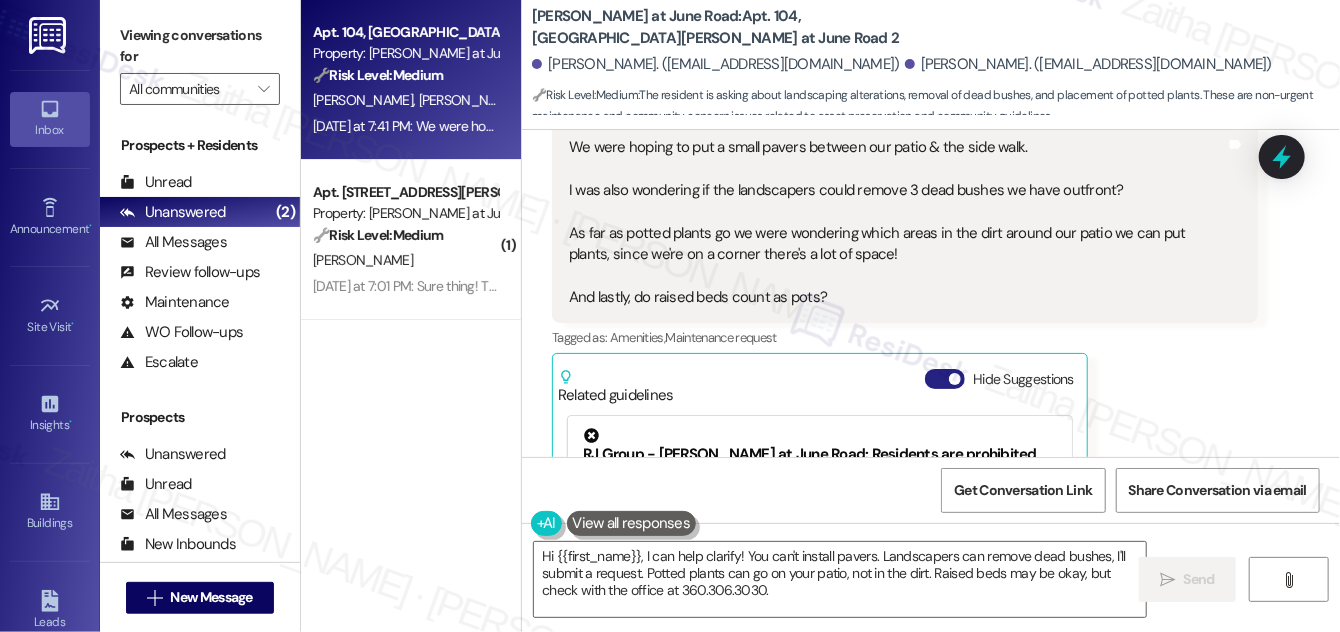 click on "Hide Suggestions" at bounding box center (945, 379) 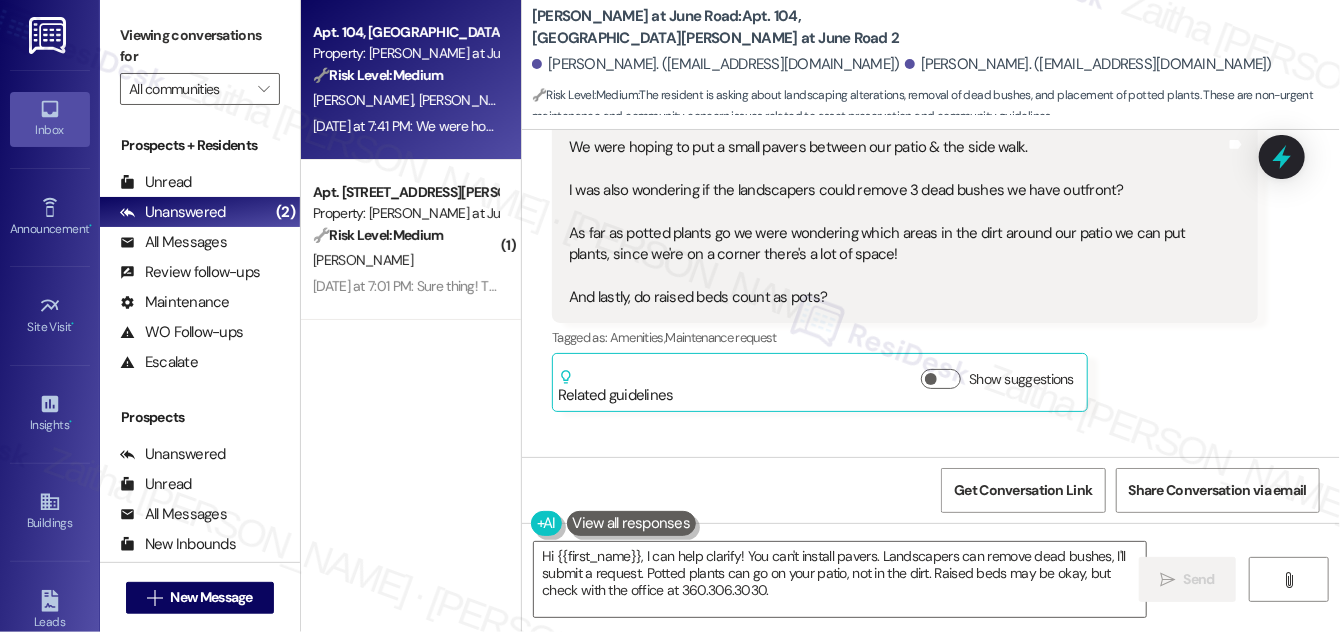 click on "Lease started [DATE] 8:00 PM Survey, sent via SMS Residesk Automated Survey [DATE] 12:19 PM Hi [PERSON_NAME] and Eukia! We're so glad you chose [PERSON_NAME] at June Road! We would love to improve your move-in experience. If you could improve one thing about our move-in process, what would it be? Send us your ideas! (You can always reply STOP to opt out of future messages) Tags and notes Tagged as:   Move in Click to highlight conversations about Move in Received via SMS [PERSON_NAME] [DATE] 12:51 PM Hi [PERSON_NAME], thanks so much for reaching out! For the most part the move in process was wonderful. The main thing I would have liked to see an improvement on would be the cleaning/maintenance before move in. I noticed a few things were still dirty, for example:
- the oven
- dead bugs in one of the windows
- warer stains in the cupboard under the sink
- cat litter in the laundry room
- very dirty porch & storage room
- lots of dog poop in the landscaping in front out or patio" at bounding box center [931, 293] 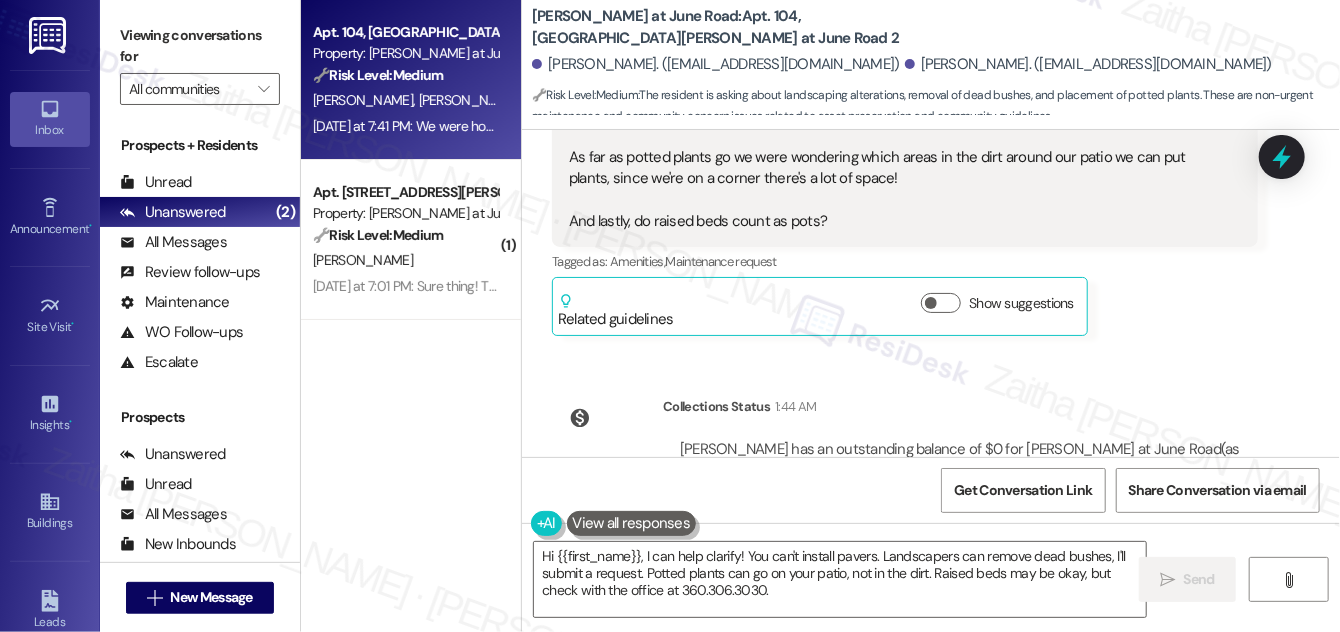 scroll, scrollTop: 2664, scrollLeft: 0, axis: vertical 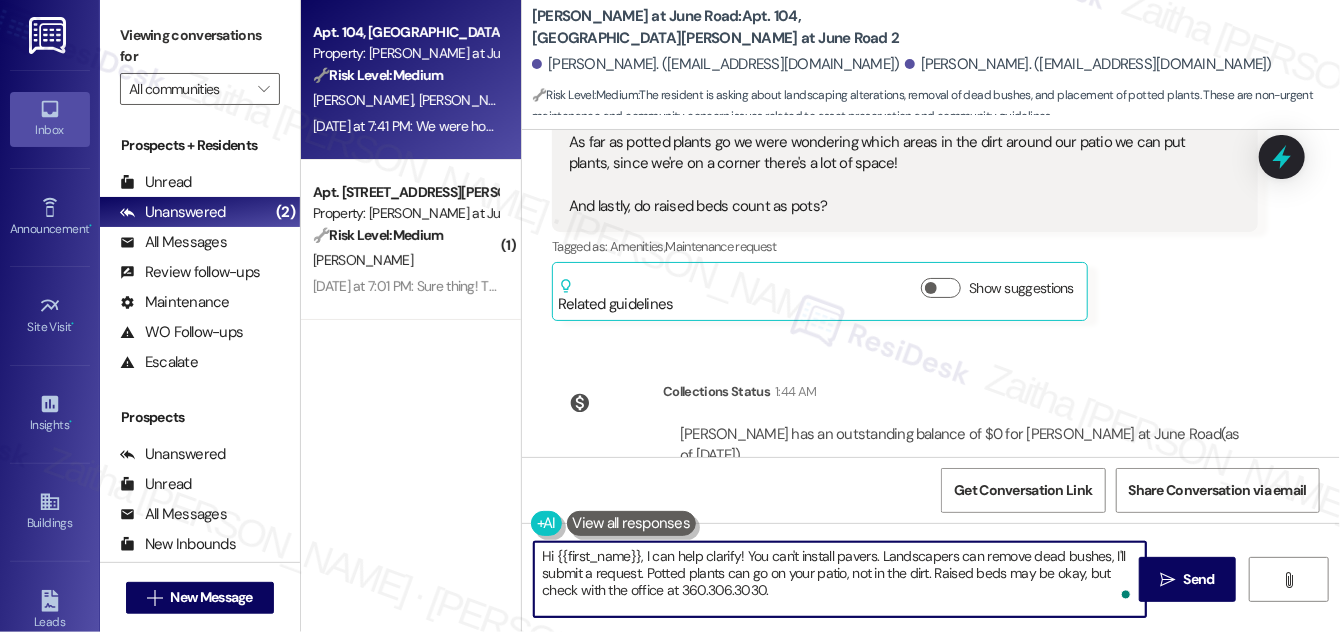 drag, startPoint x: 645, startPoint y: 553, endPoint x: 792, endPoint y: 591, distance: 151.83214 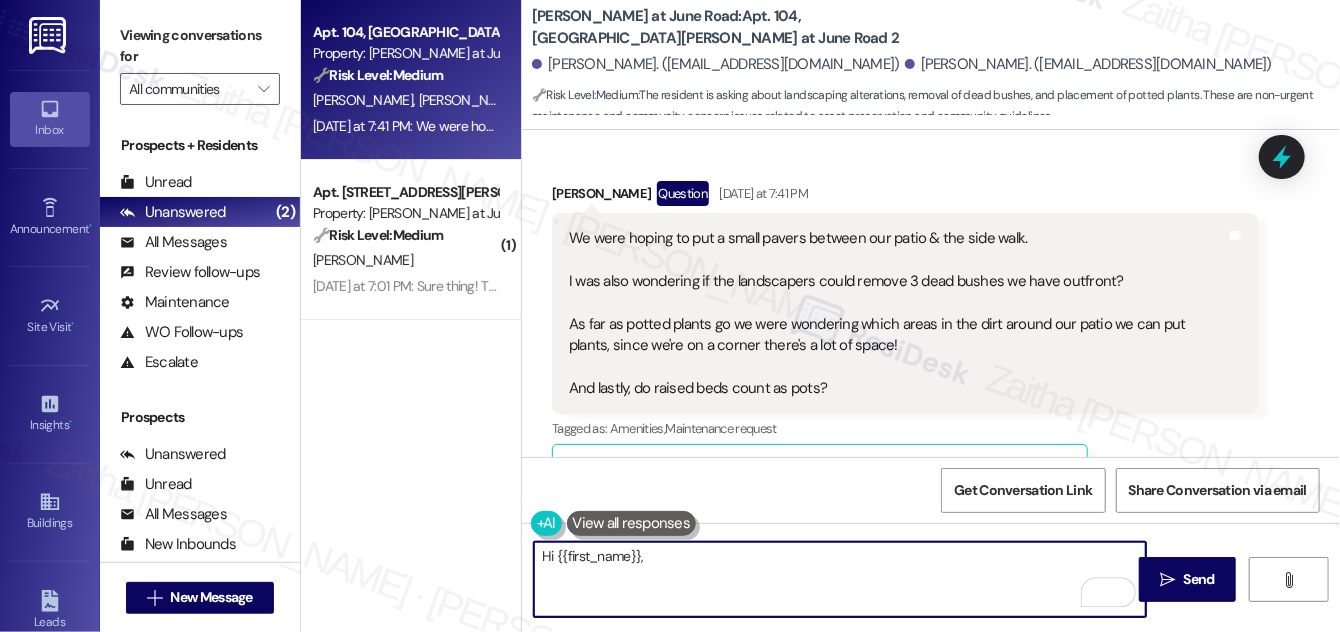scroll, scrollTop: 2392, scrollLeft: 0, axis: vertical 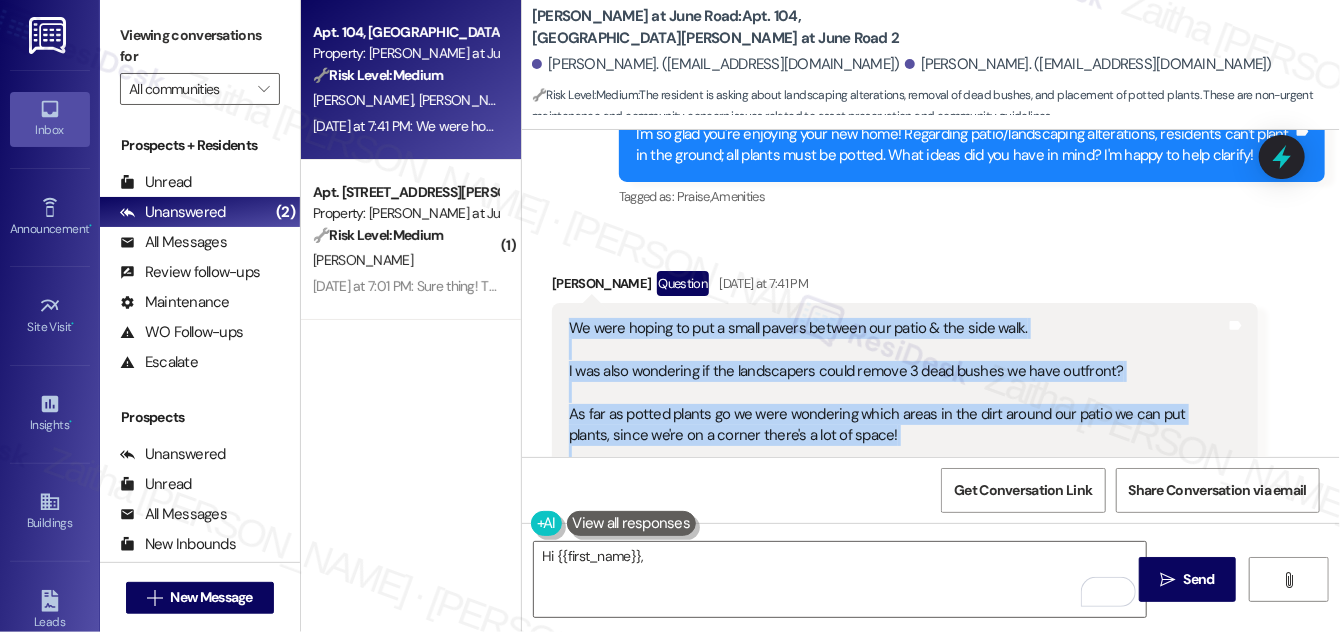 drag, startPoint x: 573, startPoint y: 260, endPoint x: 850, endPoint y: 415, distance: 317.4177 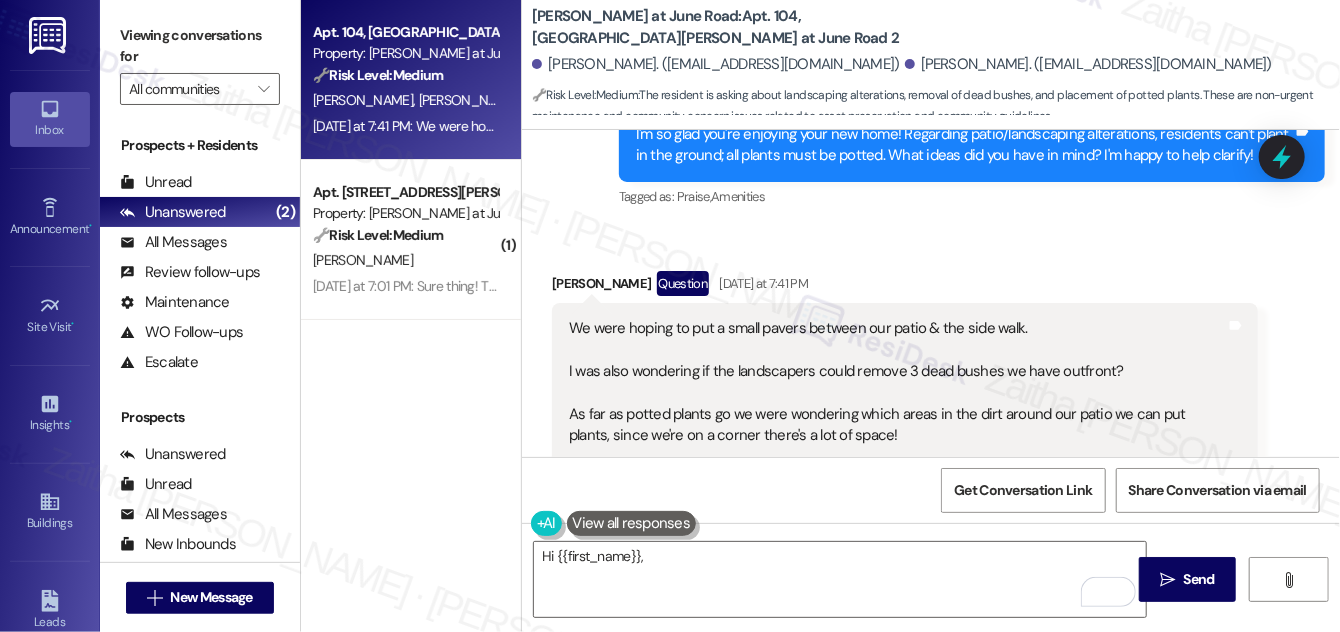 click on "Received via SMS [PERSON_NAME] Question [DATE] at 7:41 PM We were hoping to put a small pavers between our patio & the side walk.
I was also wondering if the landscapers could remove 3 dead bushes we have outfront?
As far as potted plants go we were wondering which areas in the dirt around our patio we can put plants, since we're on a corner there's a lot of space!
And lastly, do raised beds count as pots? Tags and notes Tagged as:   Amenities ,  Click to highlight conversations about Amenities Maintenance request Click to highlight conversations about Maintenance request  Related guidelines Show suggestions" at bounding box center (905, 432) 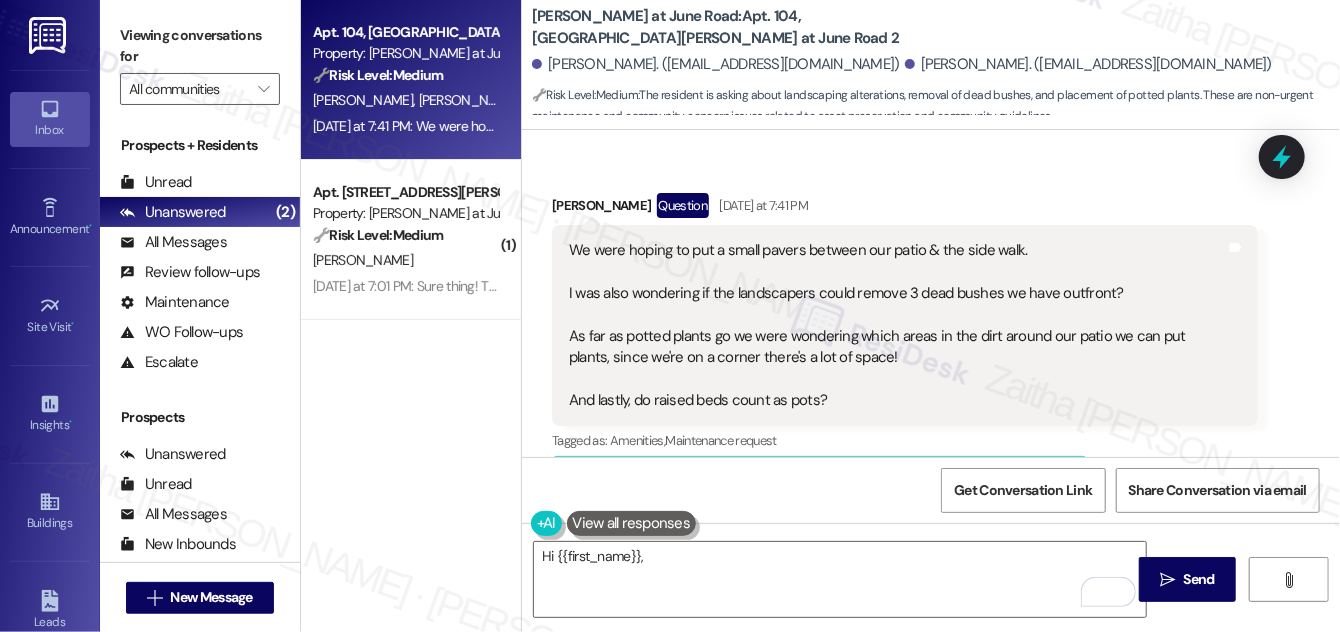 scroll, scrollTop: 2501, scrollLeft: 0, axis: vertical 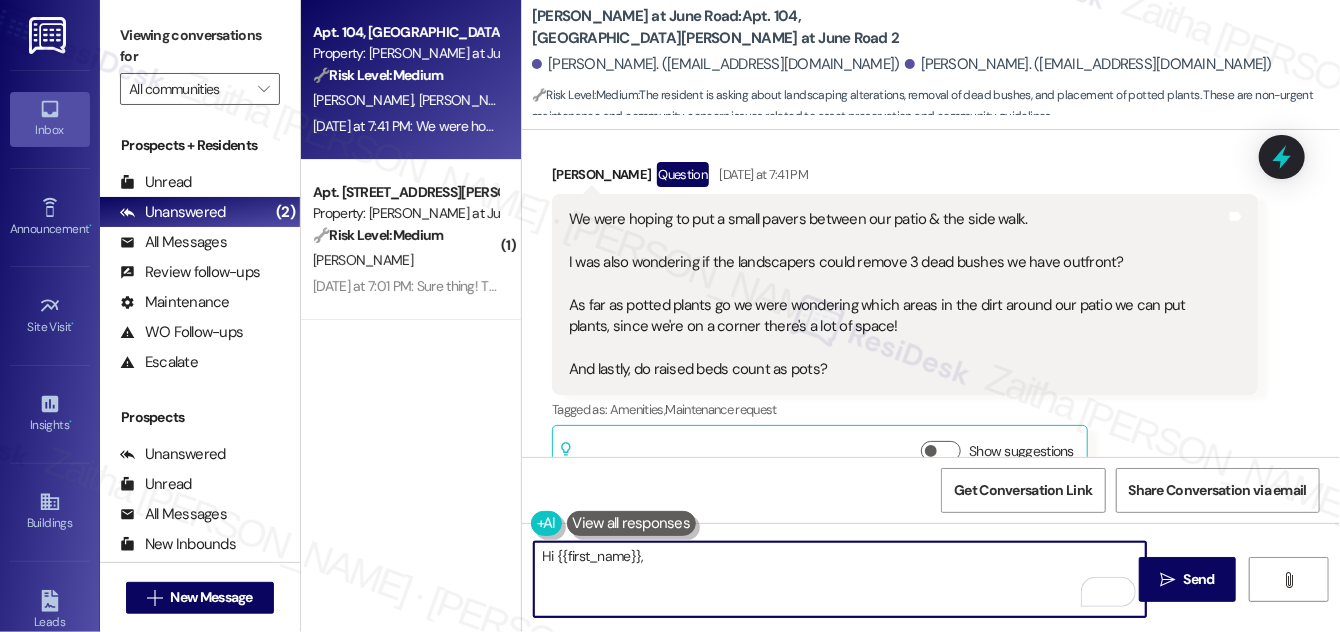 click on "Hi {{first_name}}," at bounding box center (840, 579) 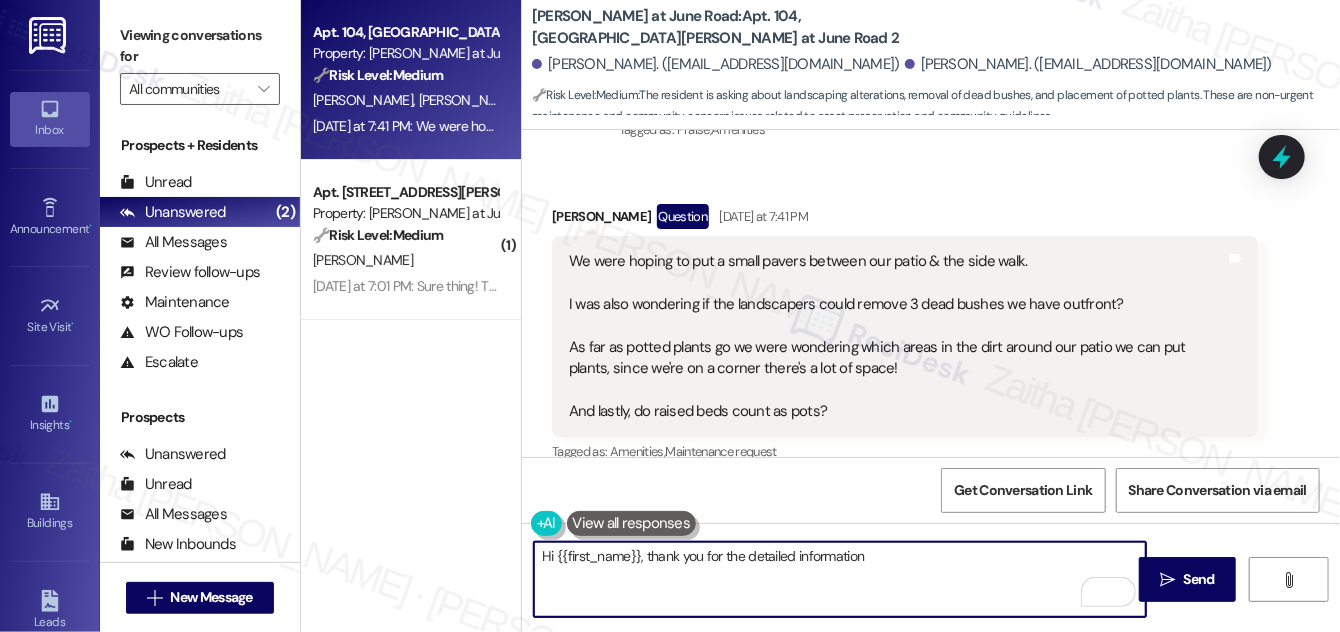 scroll, scrollTop: 2501, scrollLeft: 0, axis: vertical 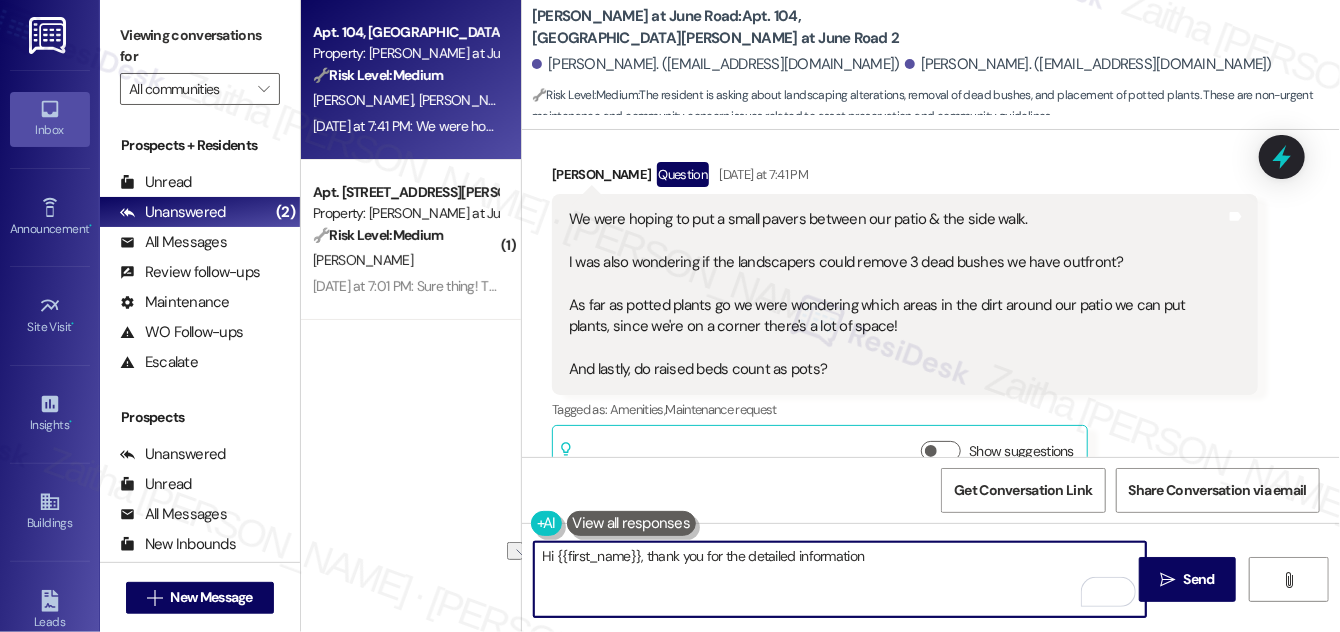 drag, startPoint x: 542, startPoint y: 555, endPoint x: 894, endPoint y: 564, distance: 352.11505 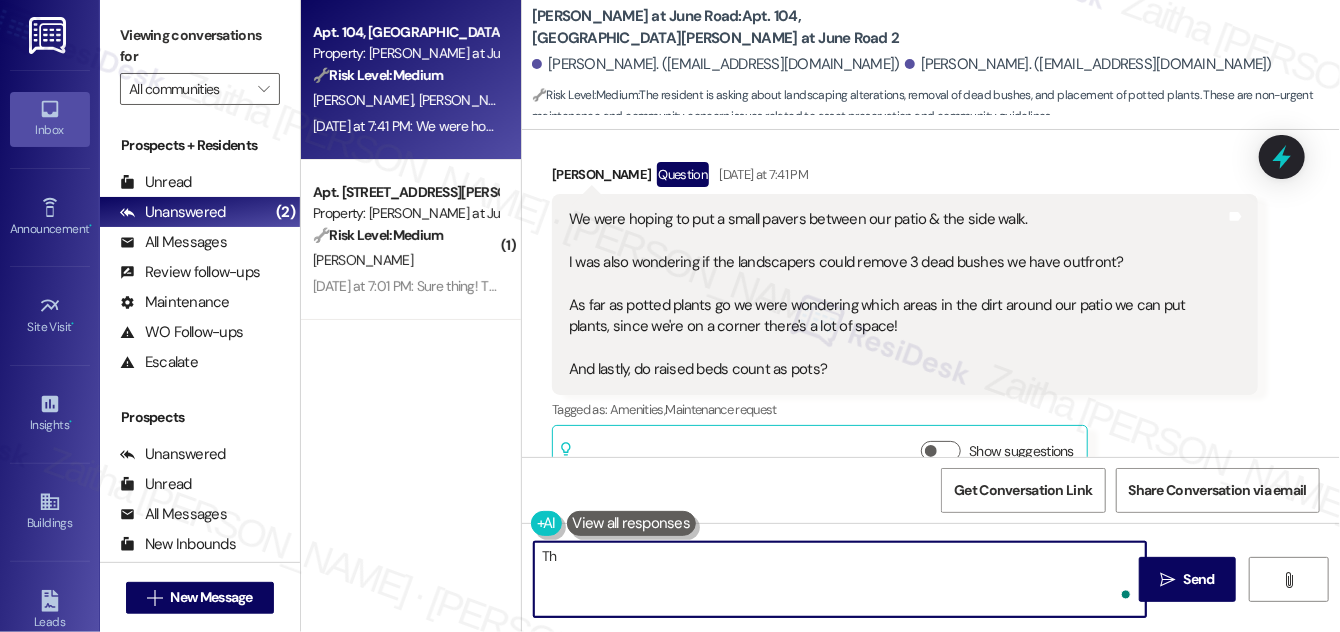 type on "T" 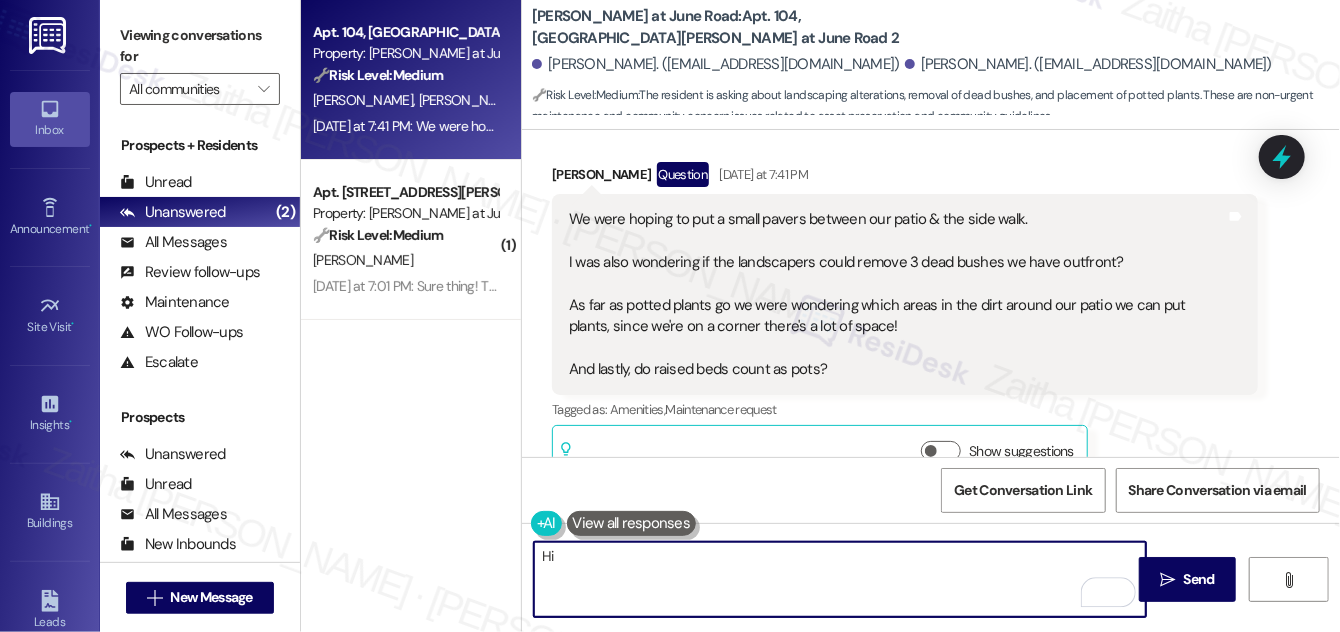 scroll, scrollTop: 2410, scrollLeft: 0, axis: vertical 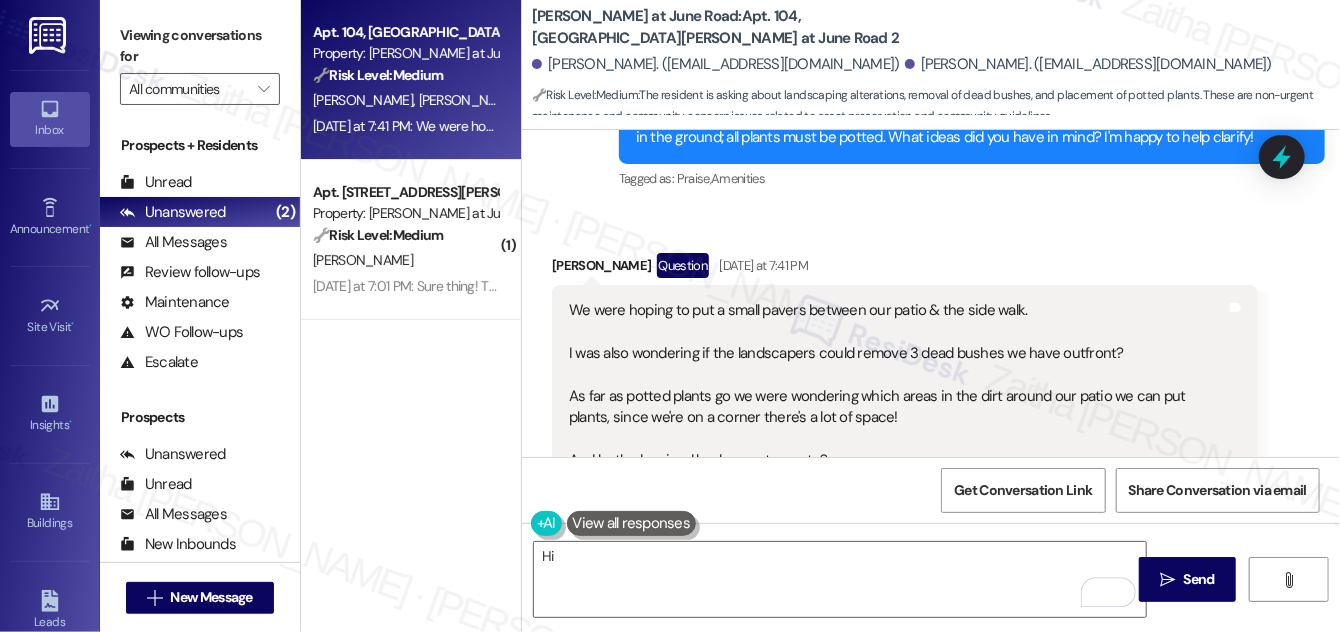 click on "[PERSON_NAME] Question [DATE] at 7:41 PM" at bounding box center [905, 269] 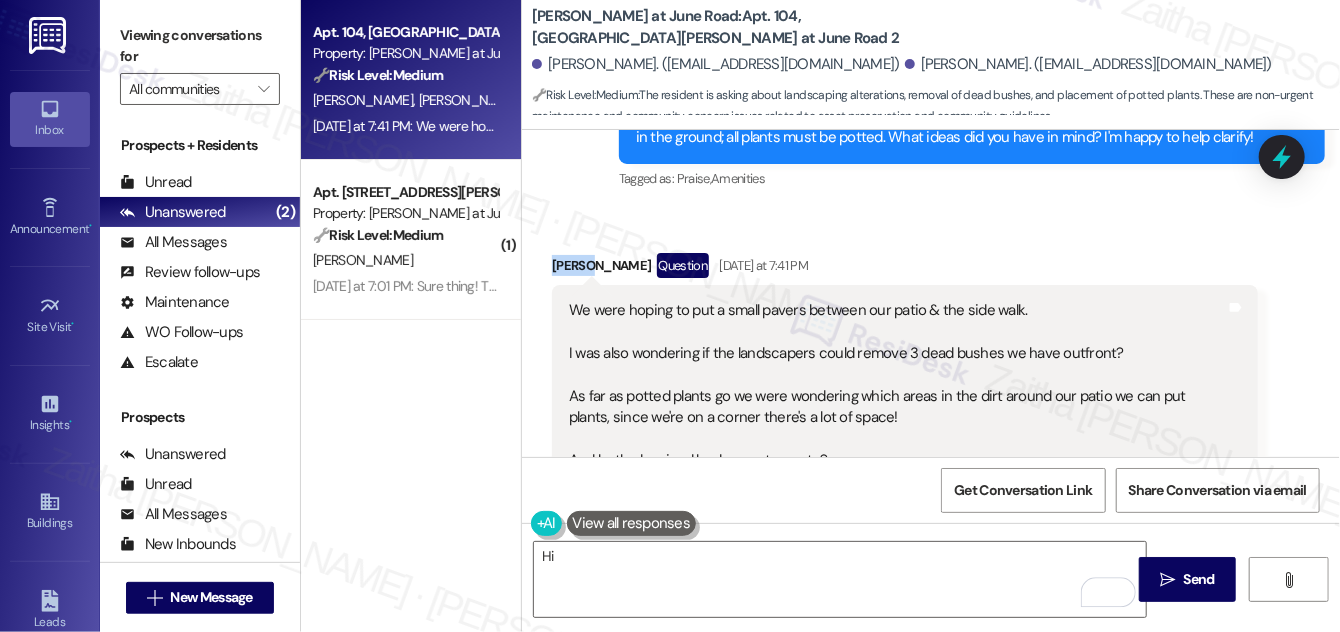 click on "[PERSON_NAME] Question [DATE] at 7:41 PM" at bounding box center (905, 269) 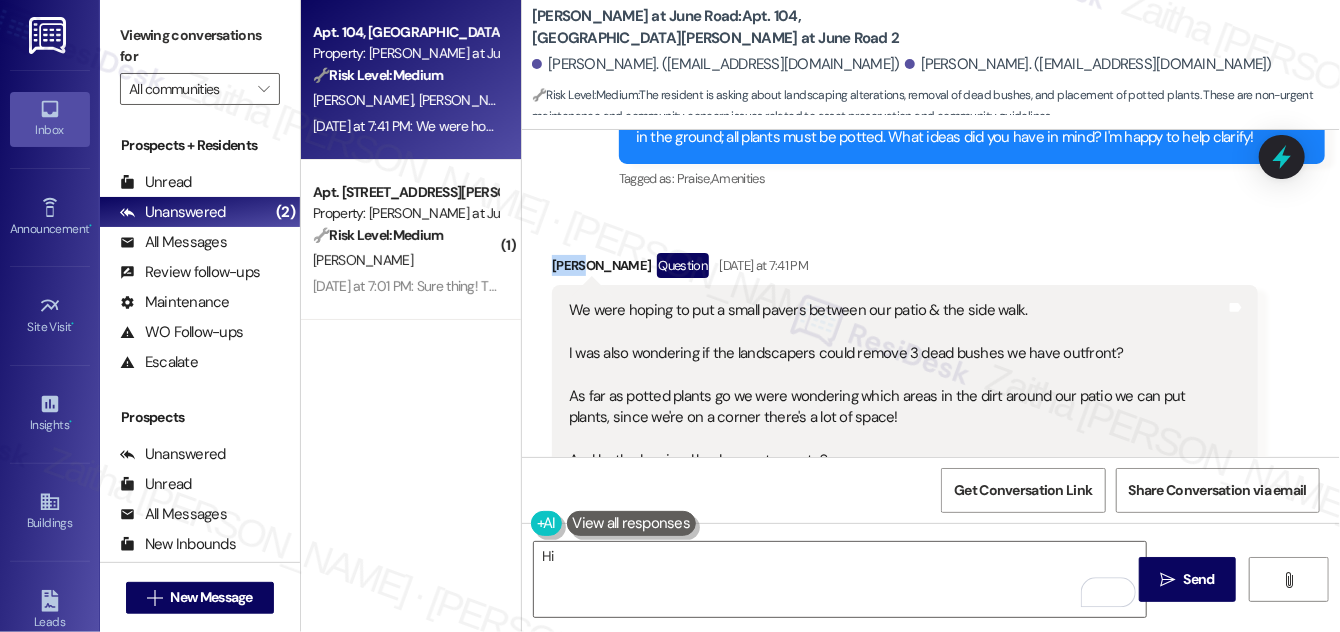 copy on "Eukia" 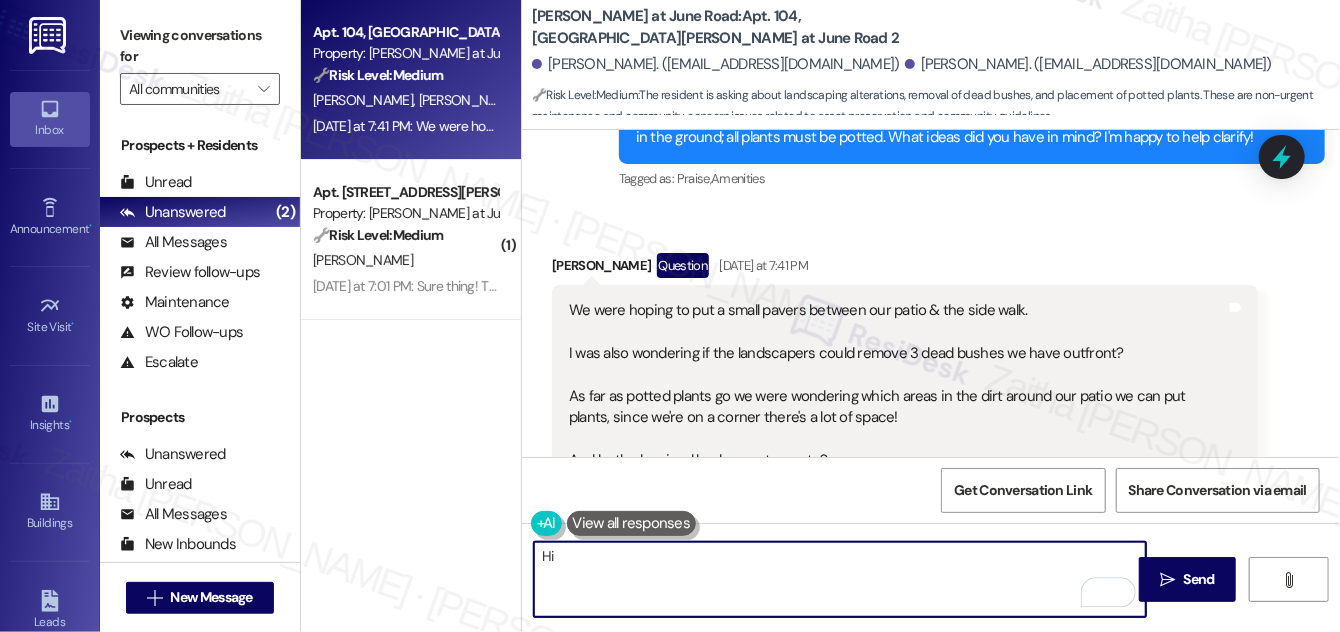 click on "Hi" at bounding box center [840, 579] 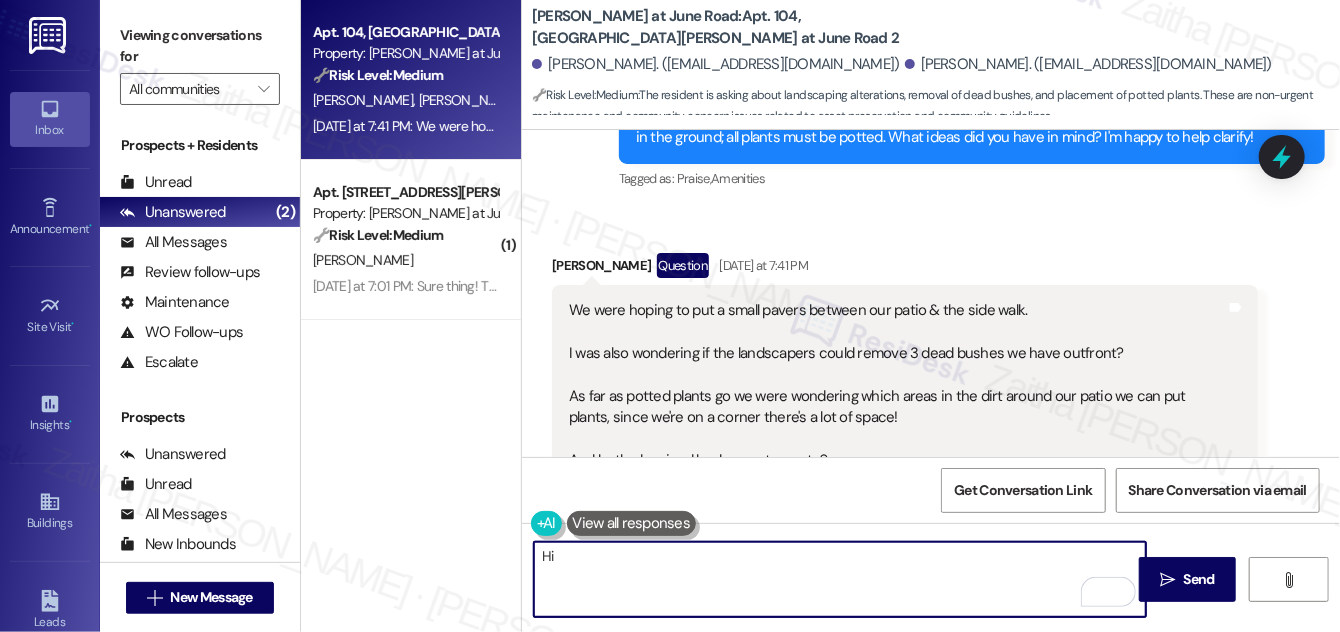 paste on "Eukia" 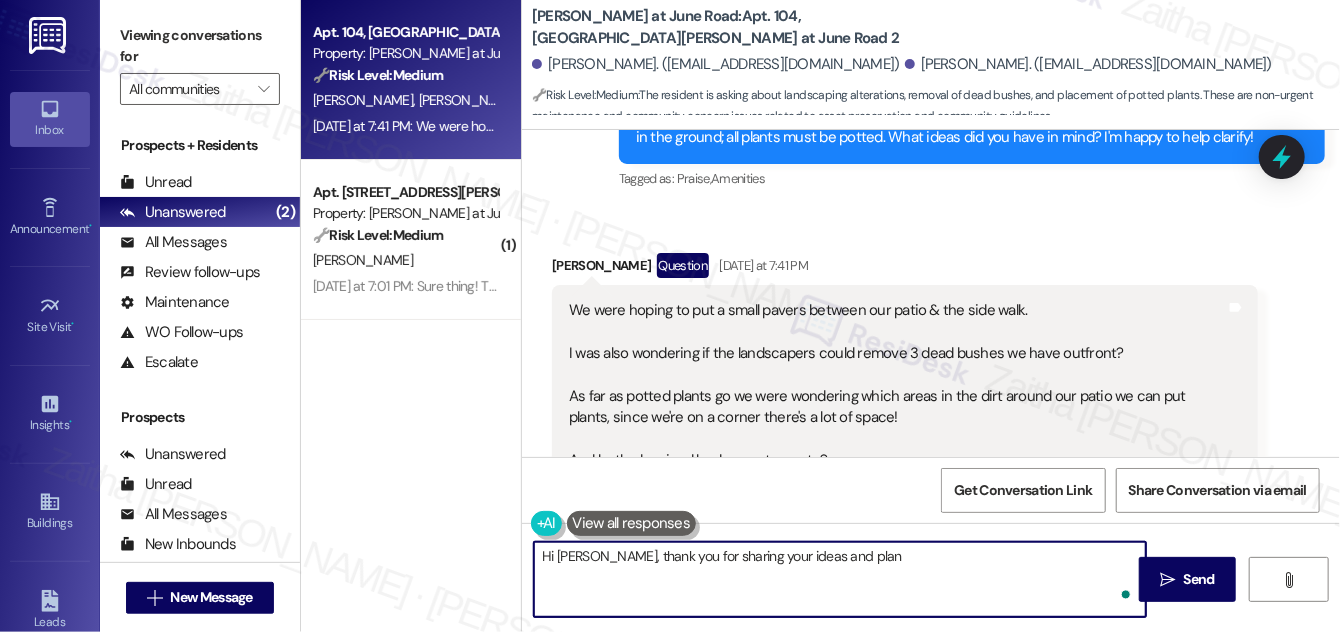 click on "Hi [PERSON_NAME], thank you for sharing your ideas and plan" at bounding box center (840, 579) 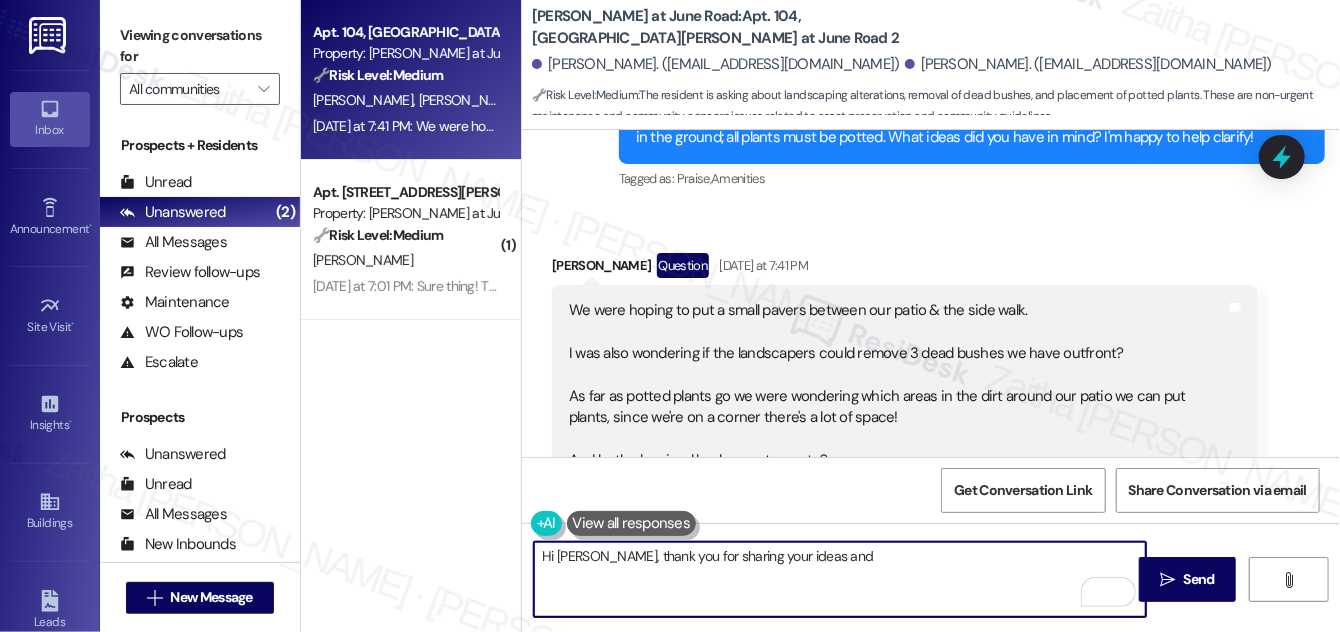 click on "Hi [PERSON_NAME], thank you for sharing your ideas and" at bounding box center [840, 579] 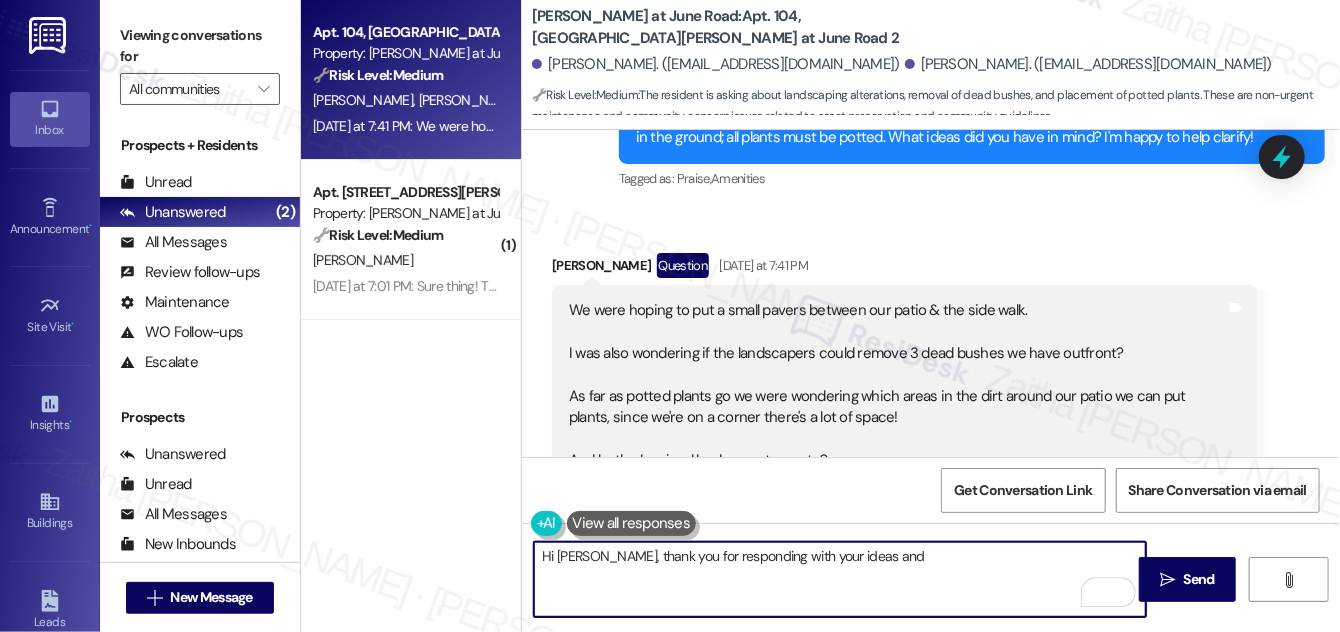 click on "Hi [PERSON_NAME], thank you for responding with your ideas and" at bounding box center (840, 579) 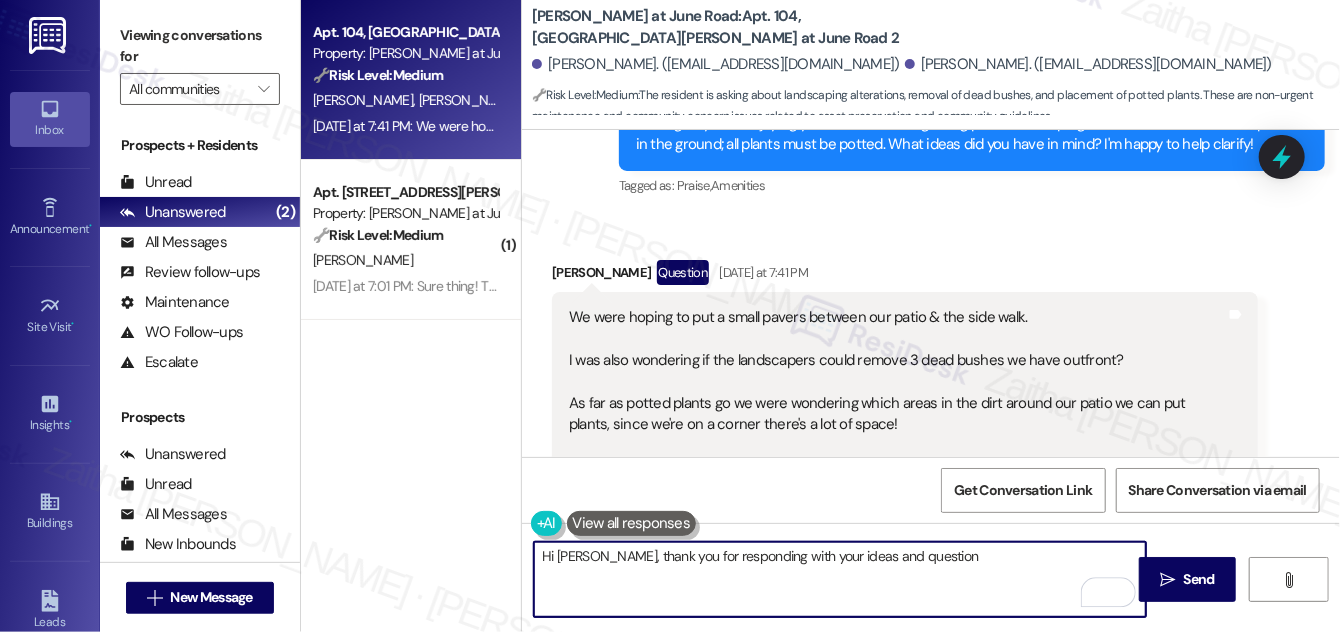 scroll, scrollTop: 2410, scrollLeft: 0, axis: vertical 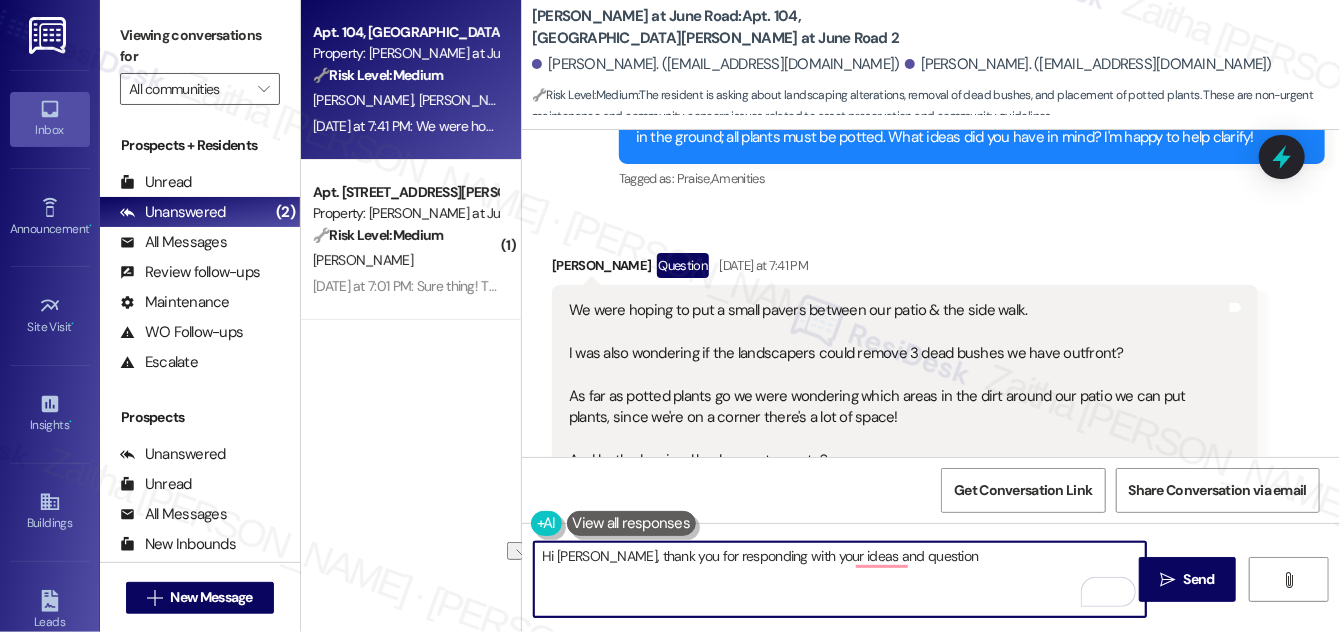 drag, startPoint x: 793, startPoint y: 554, endPoint x: 968, endPoint y: 554, distance: 175 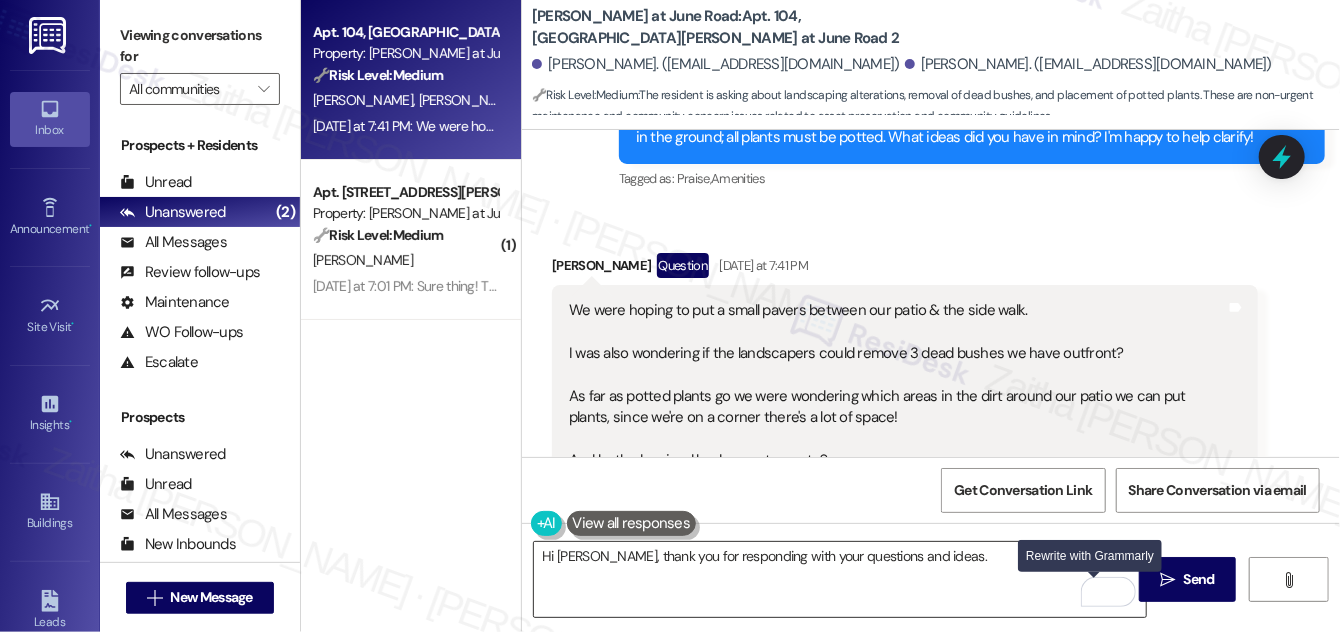 drag, startPoint x: 1091, startPoint y: 591, endPoint x: 1081, endPoint y: 590, distance: 10.049875 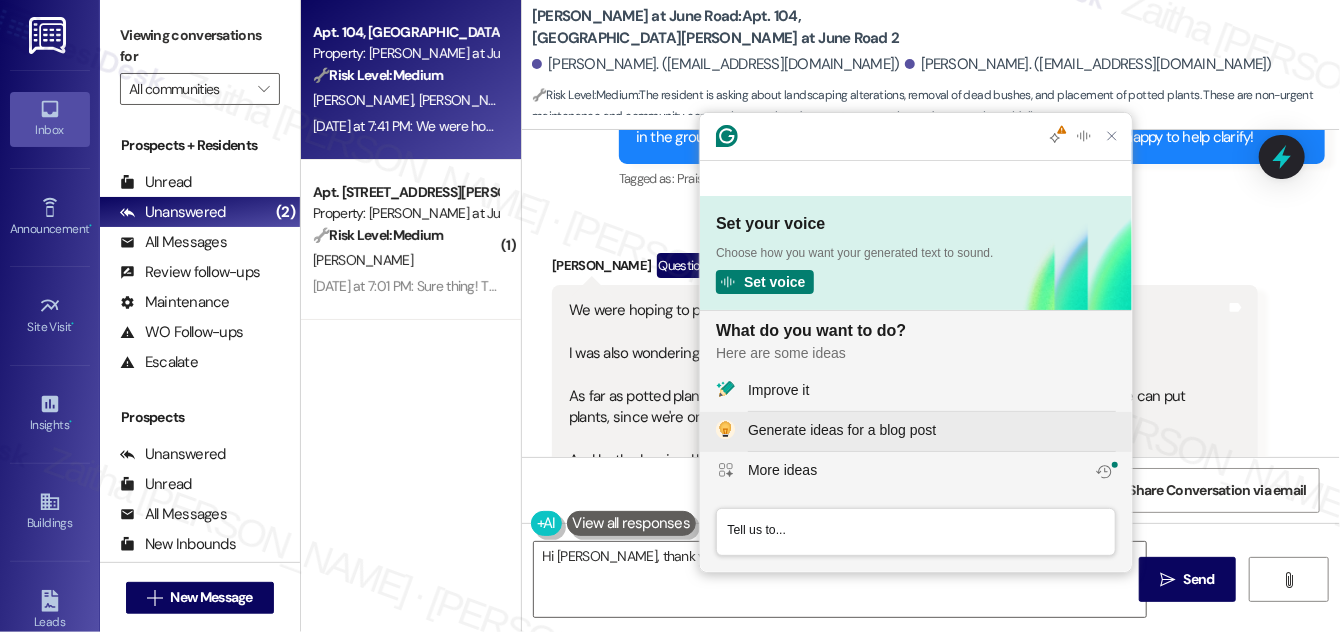 scroll, scrollTop: 0, scrollLeft: 0, axis: both 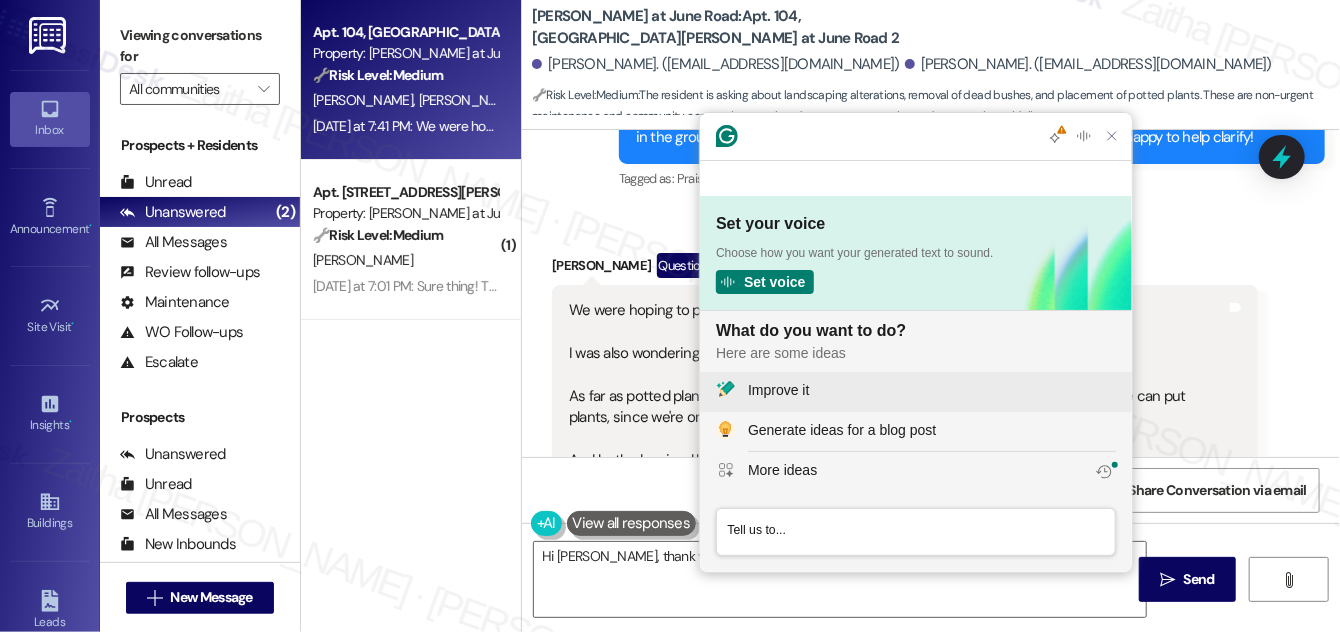 click on "Improve it" 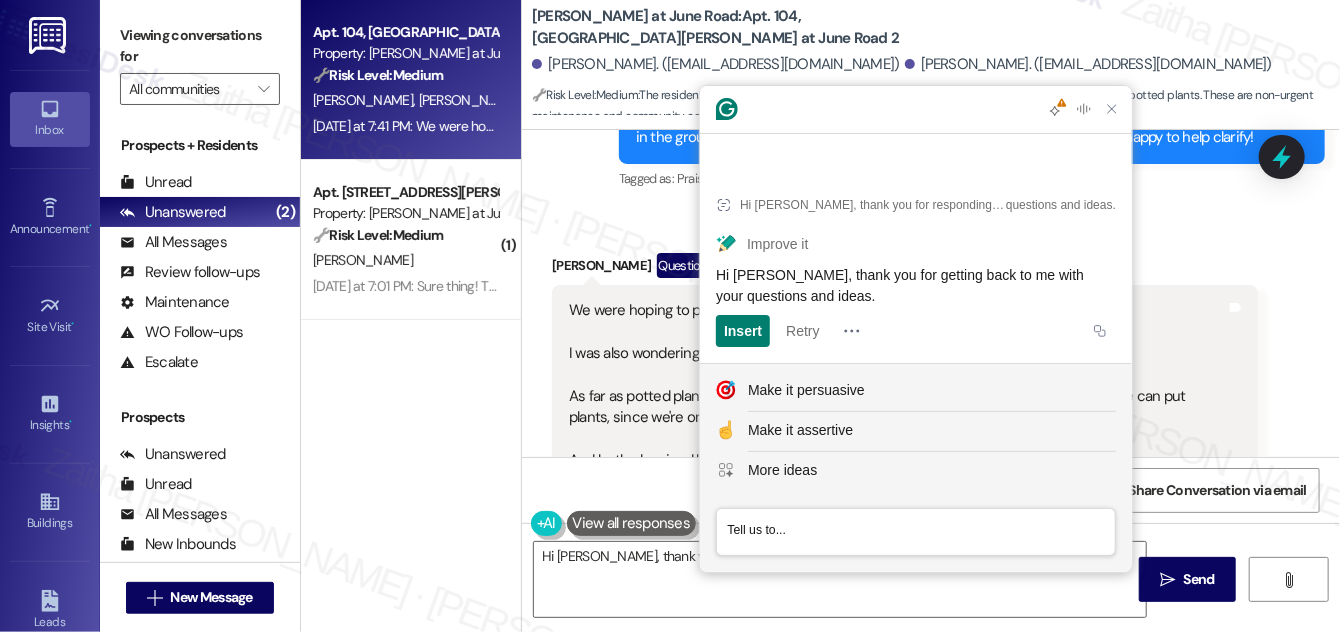 drag, startPoint x: 720, startPoint y: 272, endPoint x: 880, endPoint y: 299, distance: 162.26213 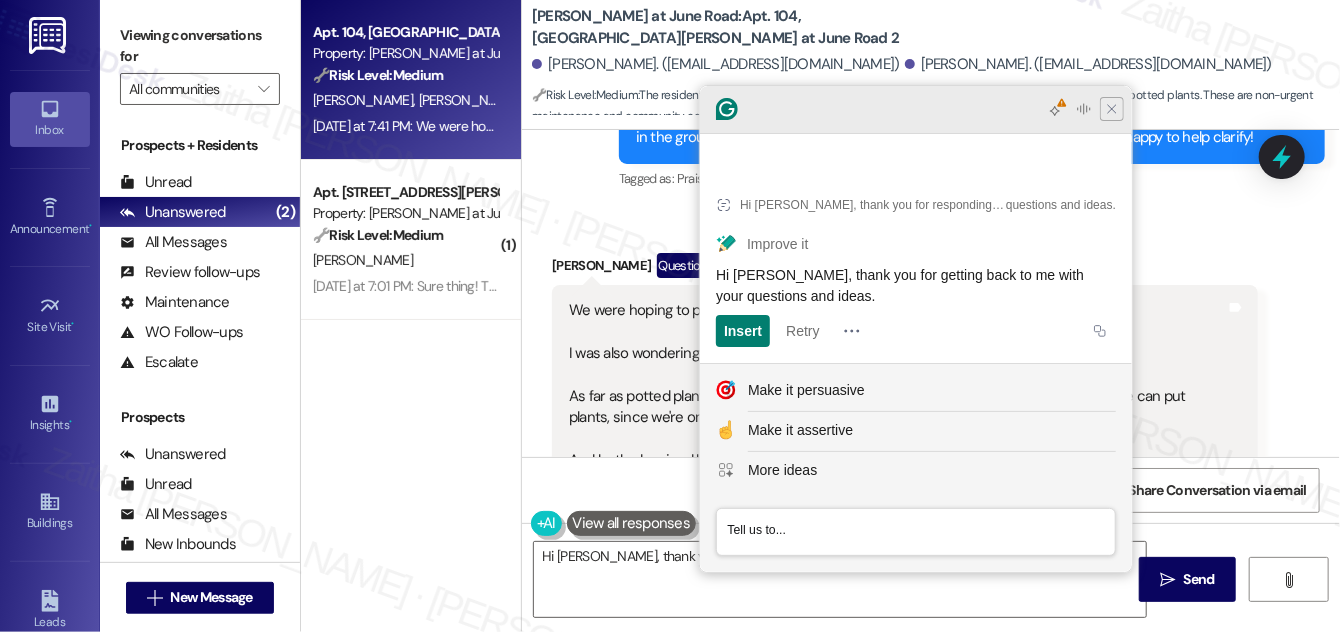 click 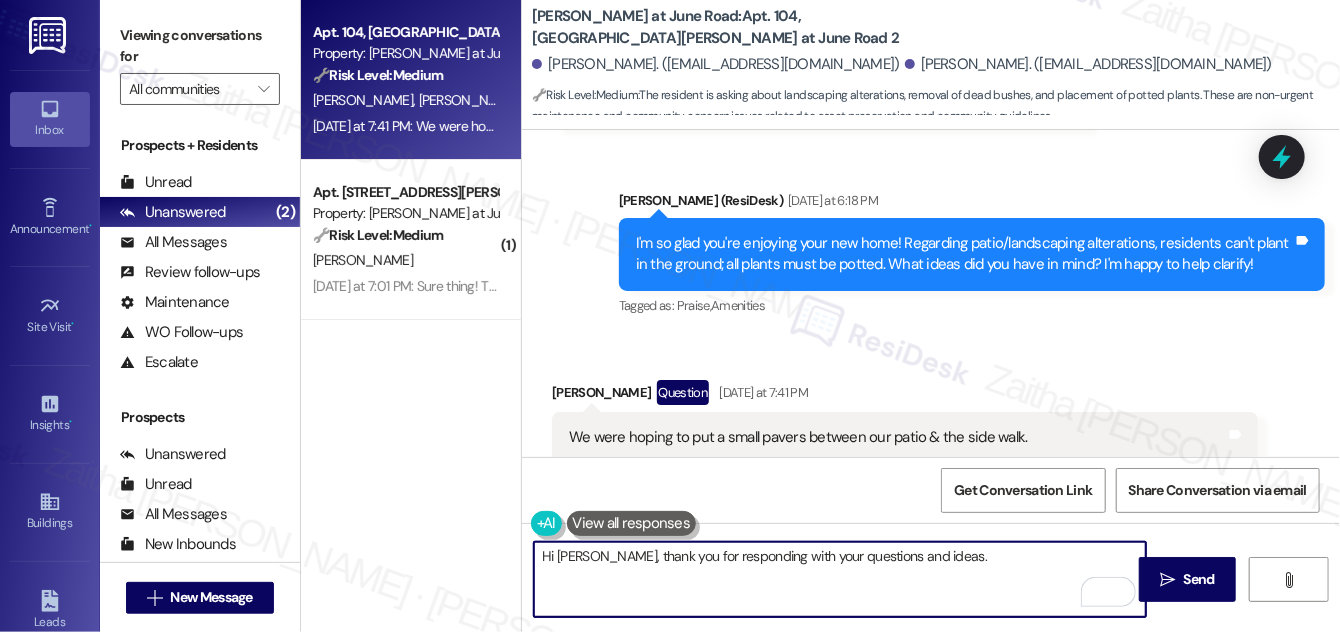 scroll, scrollTop: 2501, scrollLeft: 0, axis: vertical 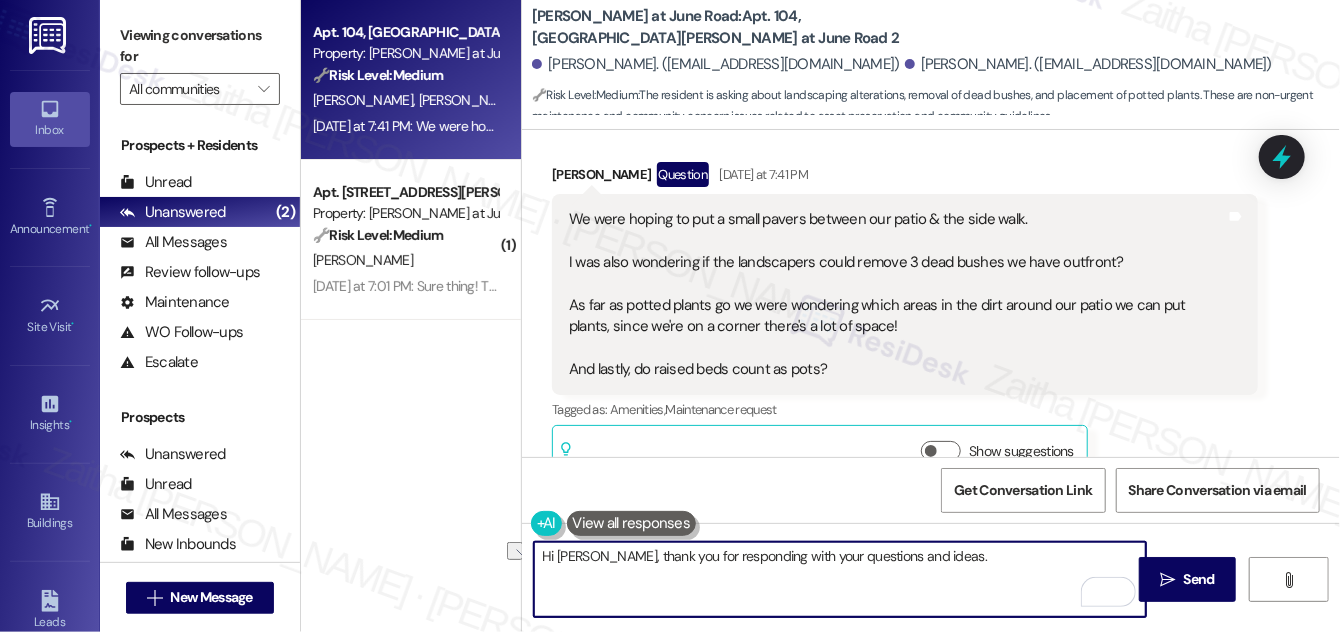 drag, startPoint x: 588, startPoint y: 553, endPoint x: 932, endPoint y: 543, distance: 344.14532 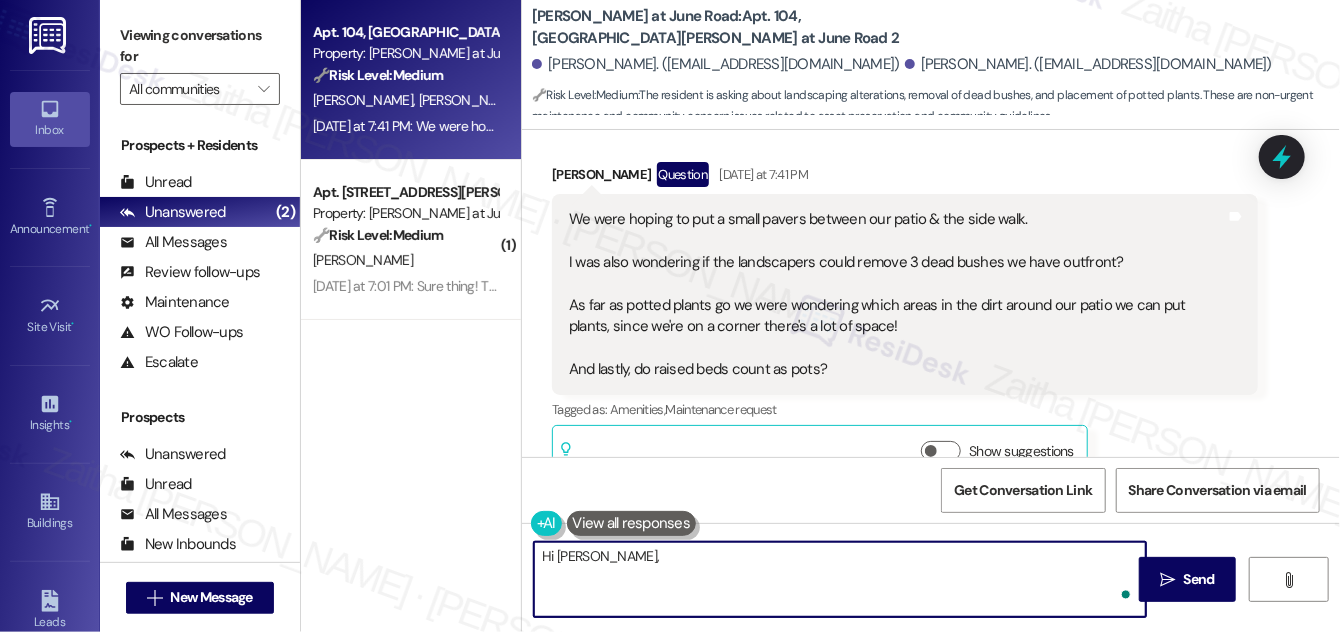 paste on "Hi [PERSON_NAME], thank you for getting back to me with your questions and ideas." 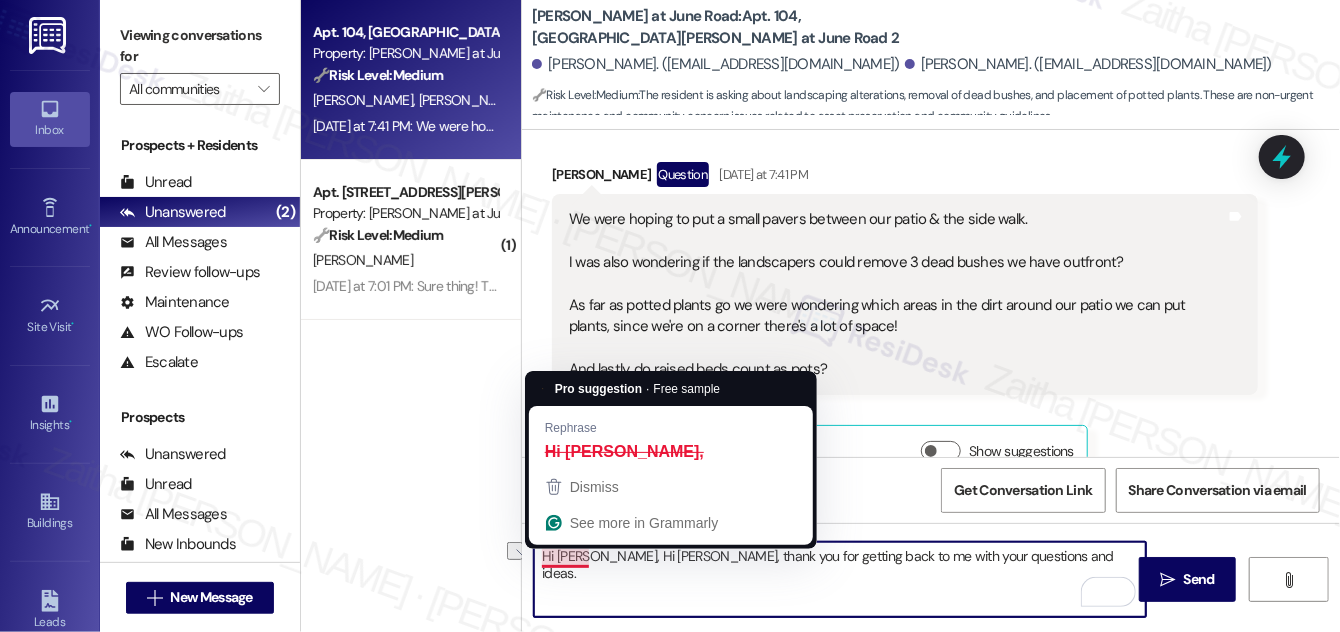 drag, startPoint x: 589, startPoint y: 560, endPoint x: 540, endPoint y: 562, distance: 49.0408 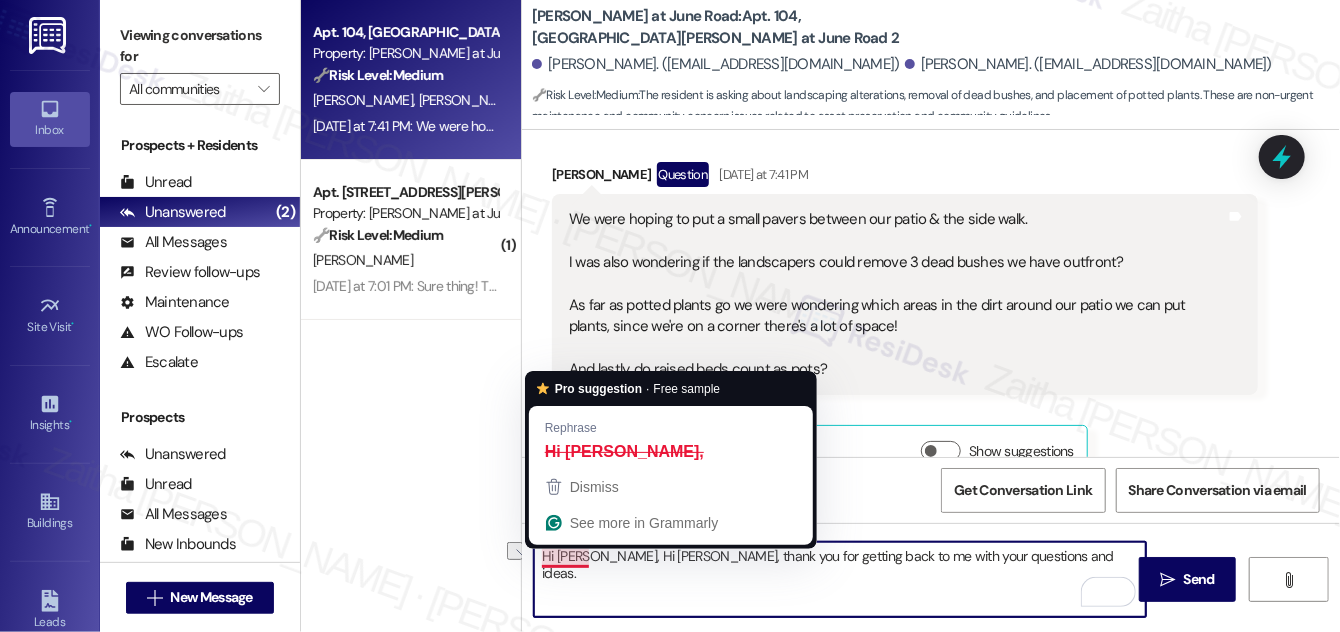 click on "Hi [PERSON_NAME], Hi [PERSON_NAME], thank you for getting back to me with your questions and ideas." at bounding box center [840, 579] 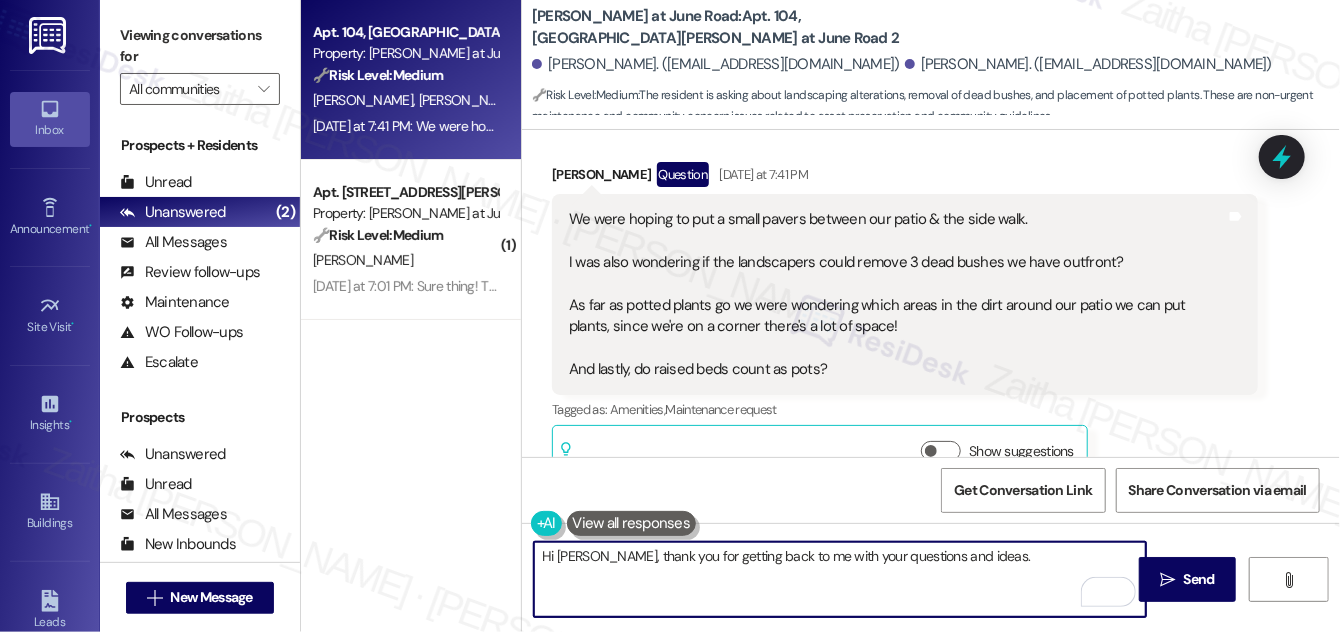 paste on "I’ll go ahead and relay all of this to the team so we can review your request about the pavers, the removal of the dead bushes, and the potted plant placement around your patio. I’ll also confirm whether raised beds are considered pots under our guidelines." 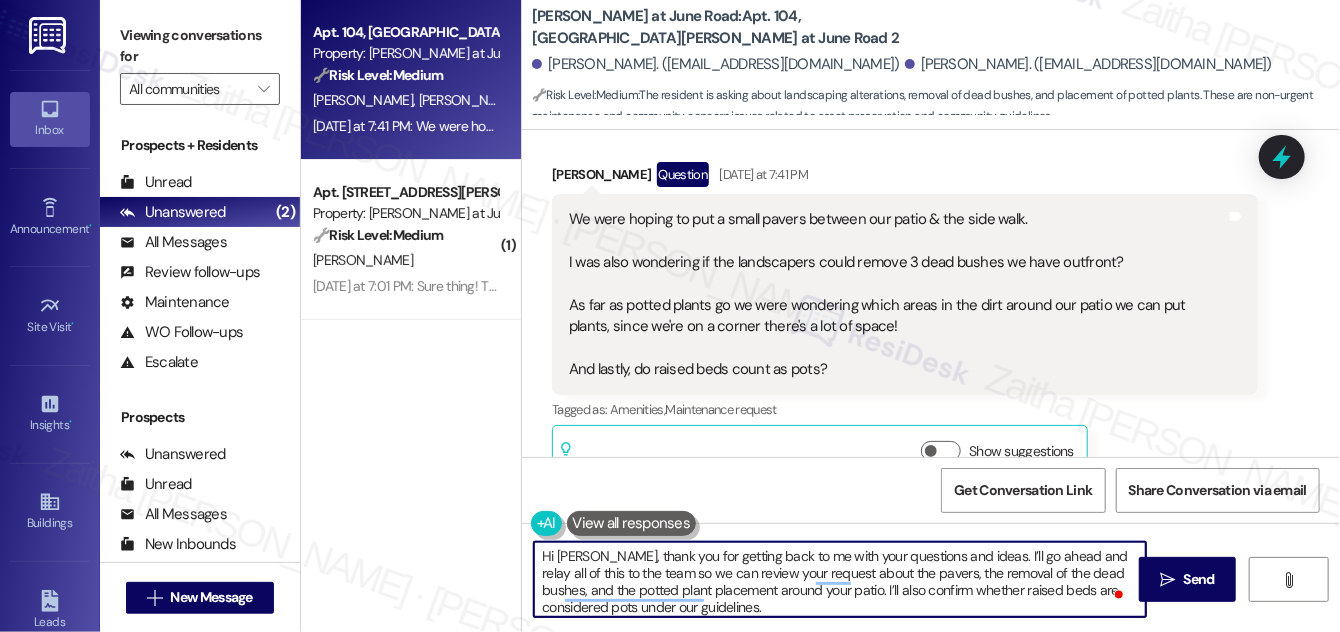 paste on "regarding the pavers, the removal of the dead bushes, and the placement of the potted plants" 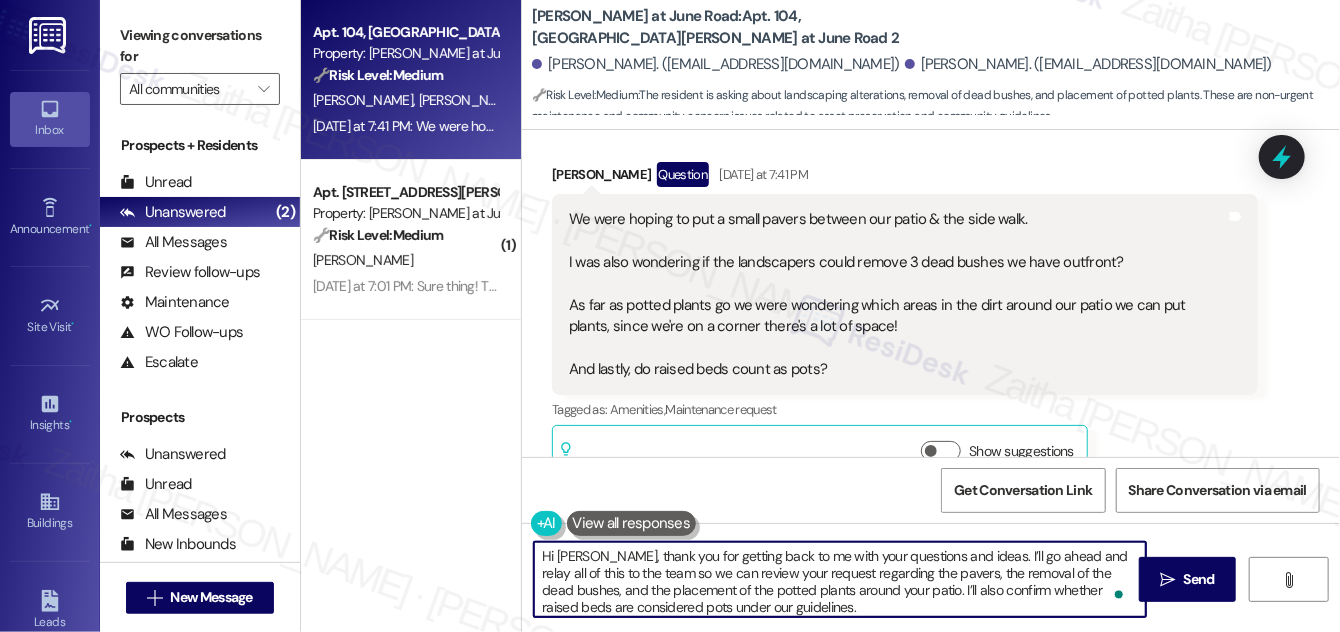 click on "Hi [PERSON_NAME], thank you for getting back to me with your questions and ideas. I’ll go ahead and relay all of this to the team so we can review your request regarding the pavers, the removal of the dead bushes, and the placement of the potted plants around your patio. I’ll also confirm whether raised beds are considered pots under our guidelines." at bounding box center [840, 579] 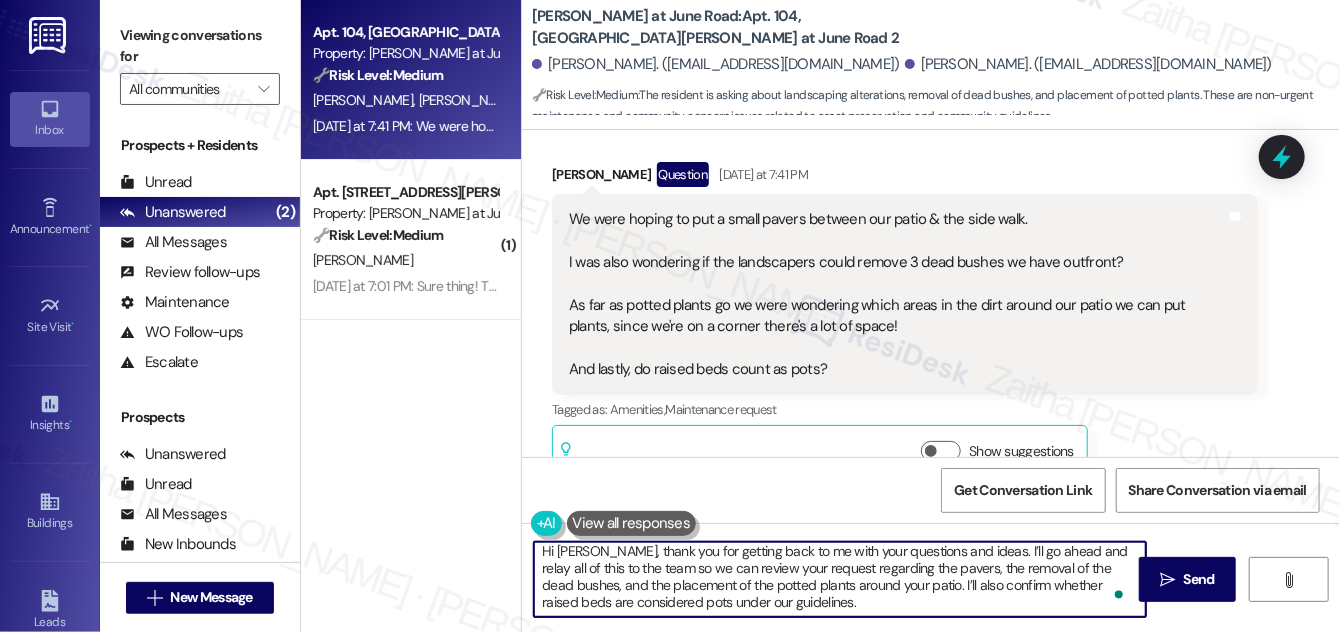 scroll, scrollTop: 34, scrollLeft: 0, axis: vertical 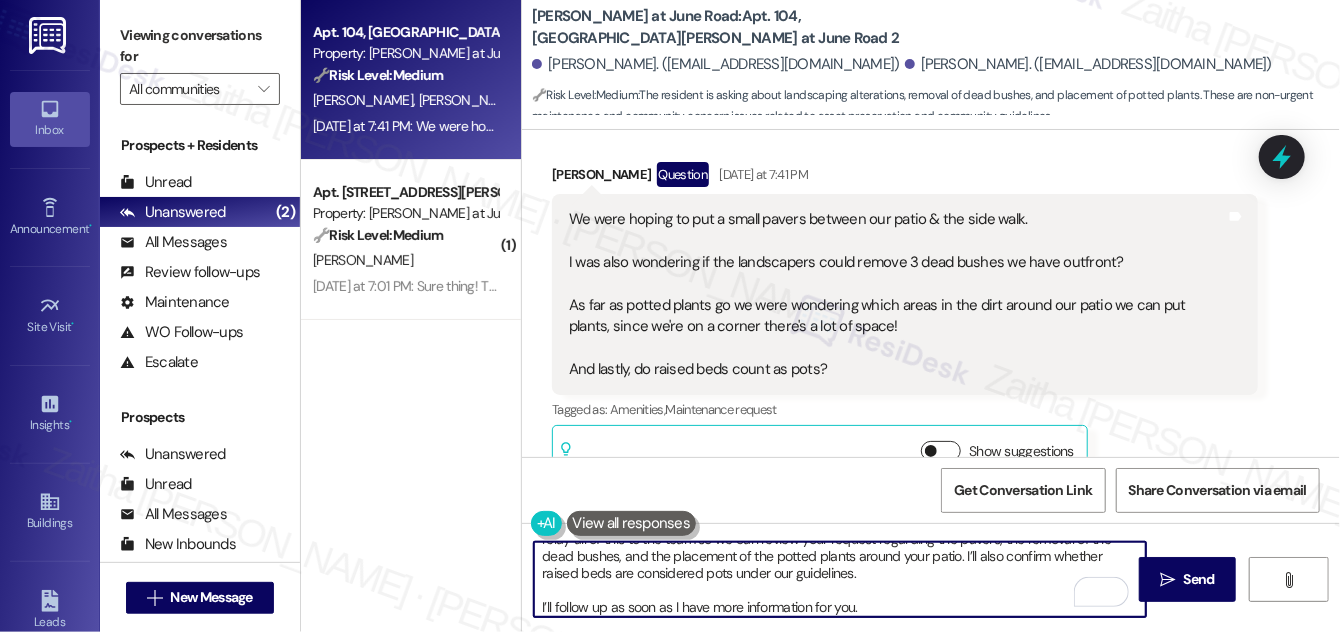 type on "Hi [PERSON_NAME], thank you for getting back to me with your questions and ideas. I’ll go ahead and relay all of this to the team so we can review your request regarding the pavers, the removal of the dead bushes, and the placement of the potted plants around your patio. I’ll also confirm whether raised beds are considered pots under our guidelines.
I’ll follow up as soon as I have more information for you." 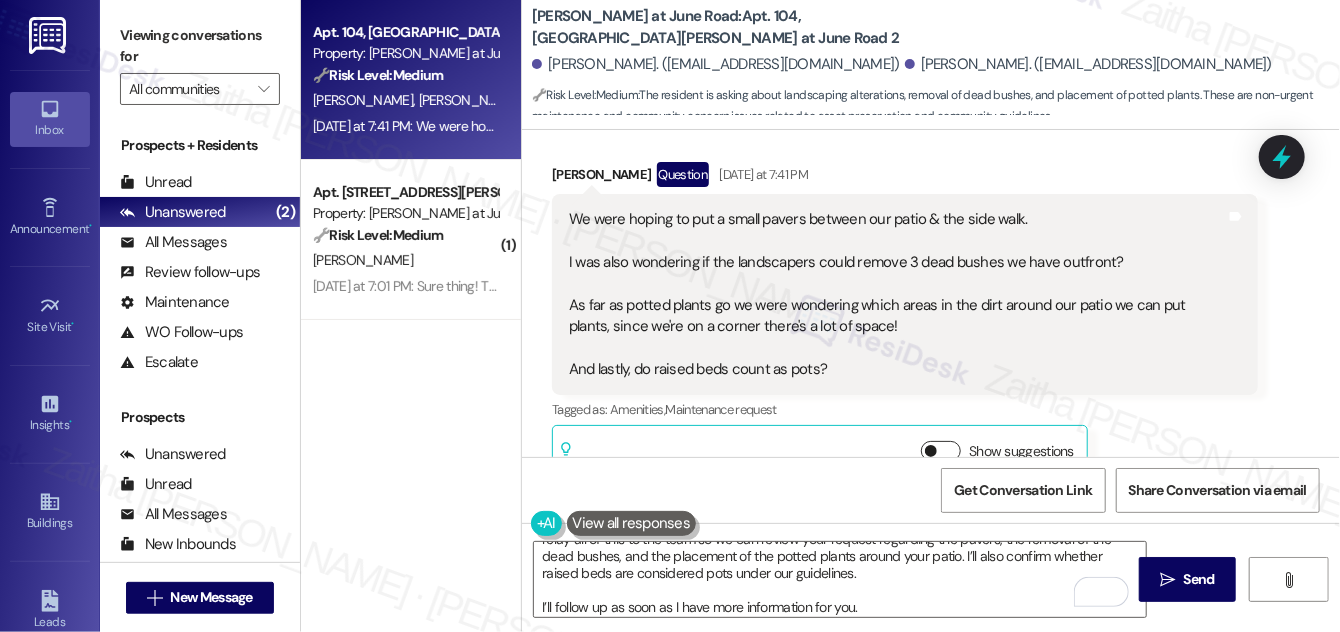 click on "Show suggestions" at bounding box center (941, 451) 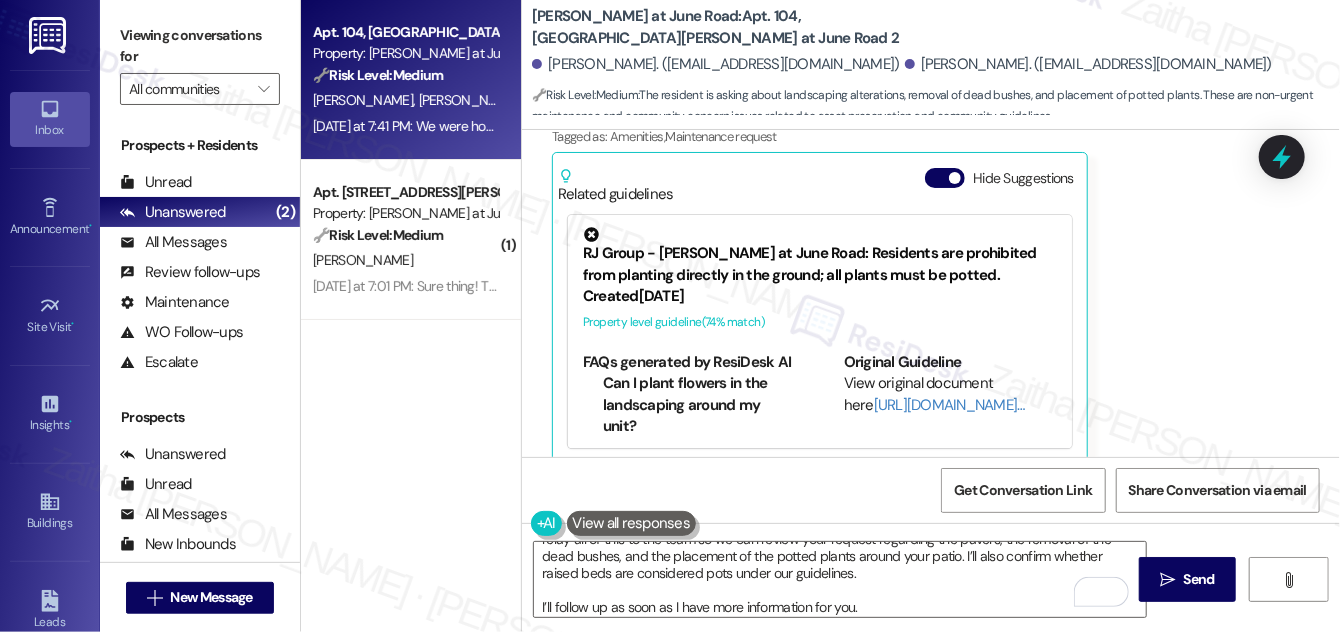 scroll, scrollTop: 2683, scrollLeft: 0, axis: vertical 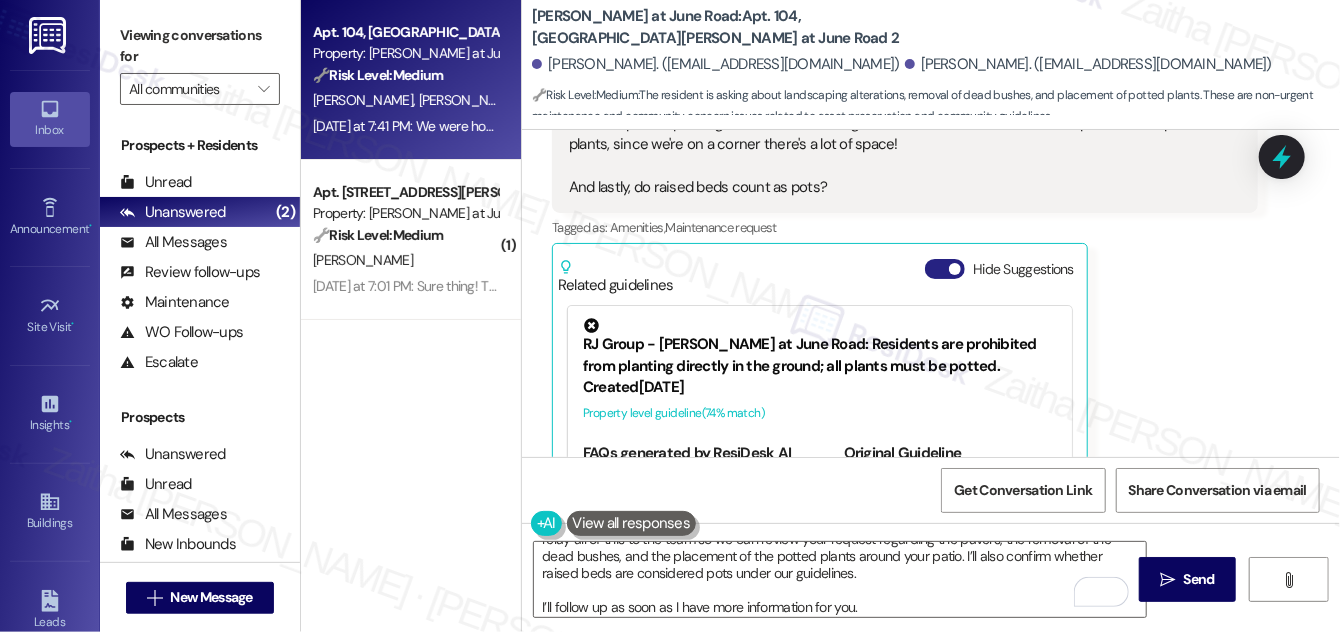 click on "Hide Suggestions" at bounding box center [945, 269] 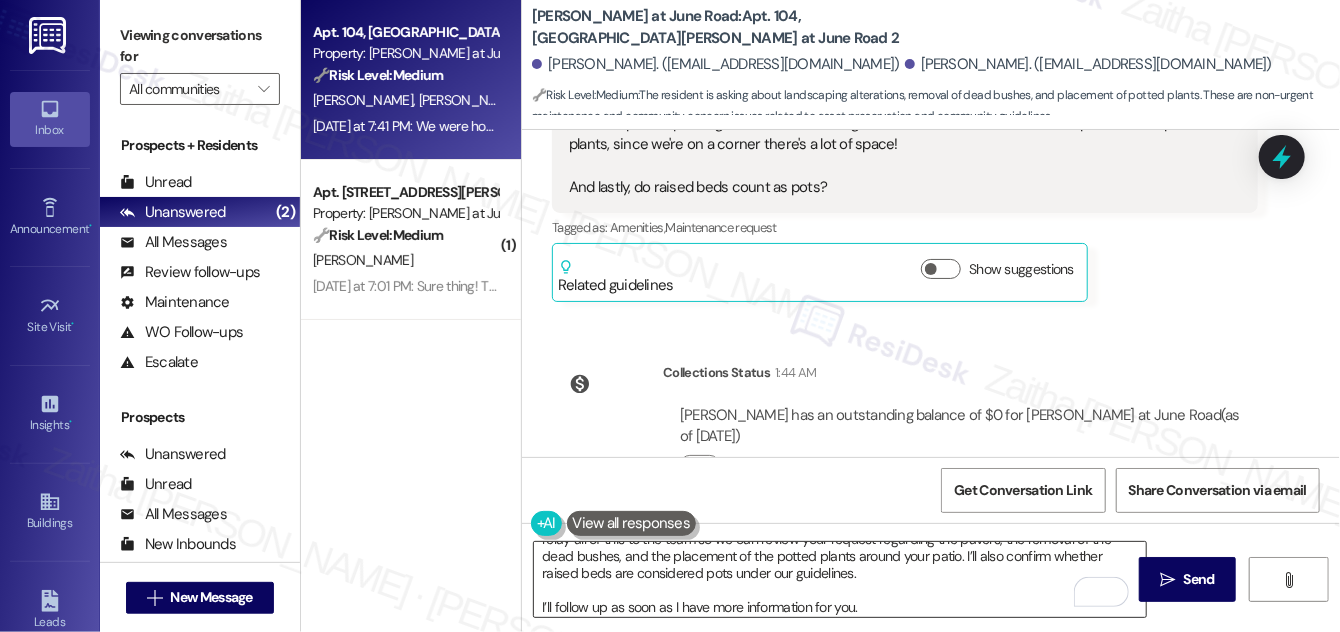 scroll, scrollTop: 1, scrollLeft: 0, axis: vertical 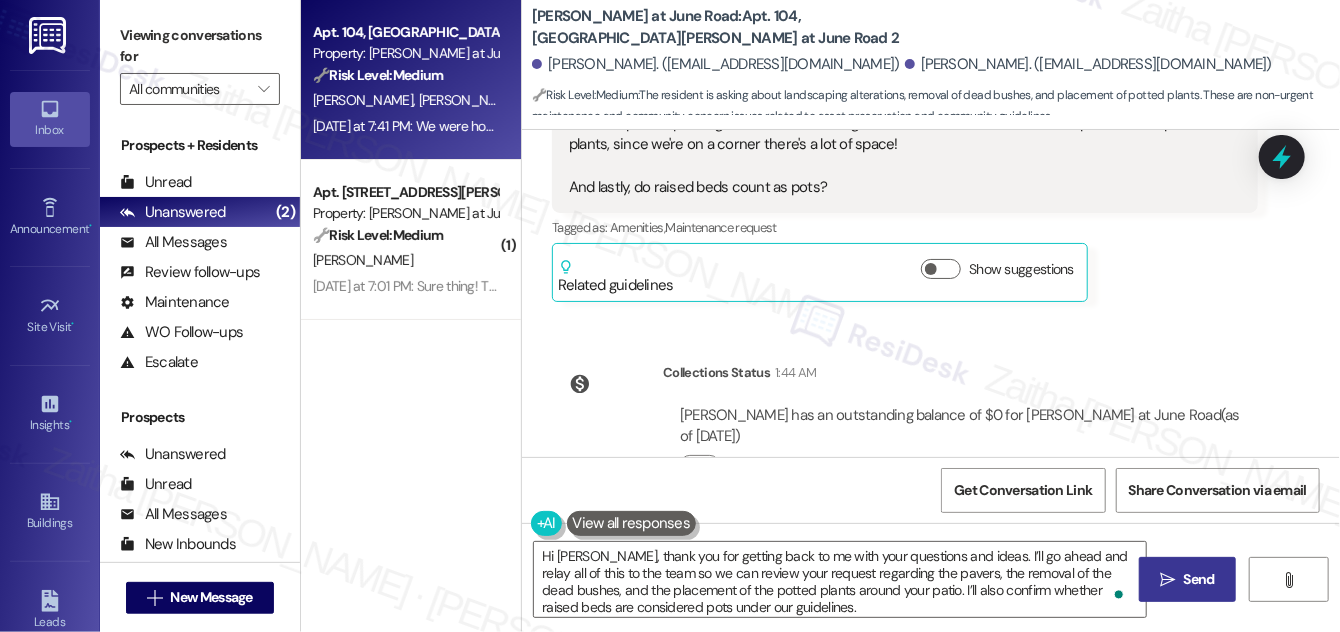 click on "Send" at bounding box center [1199, 579] 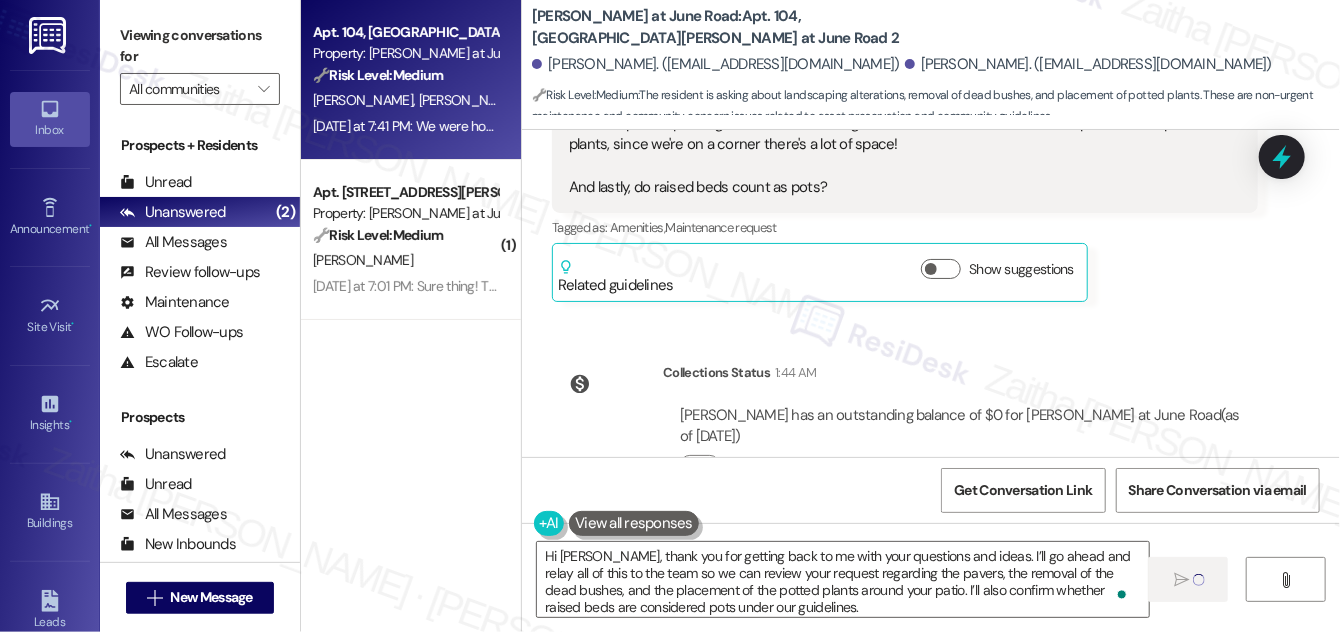 type 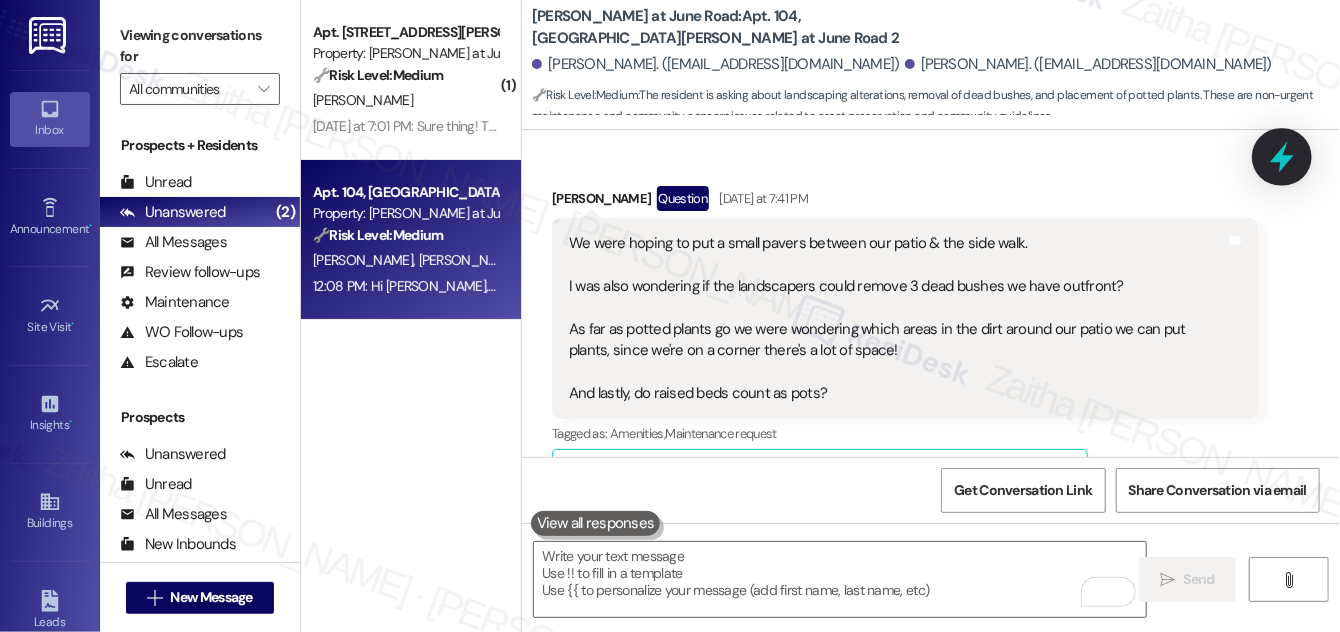 click 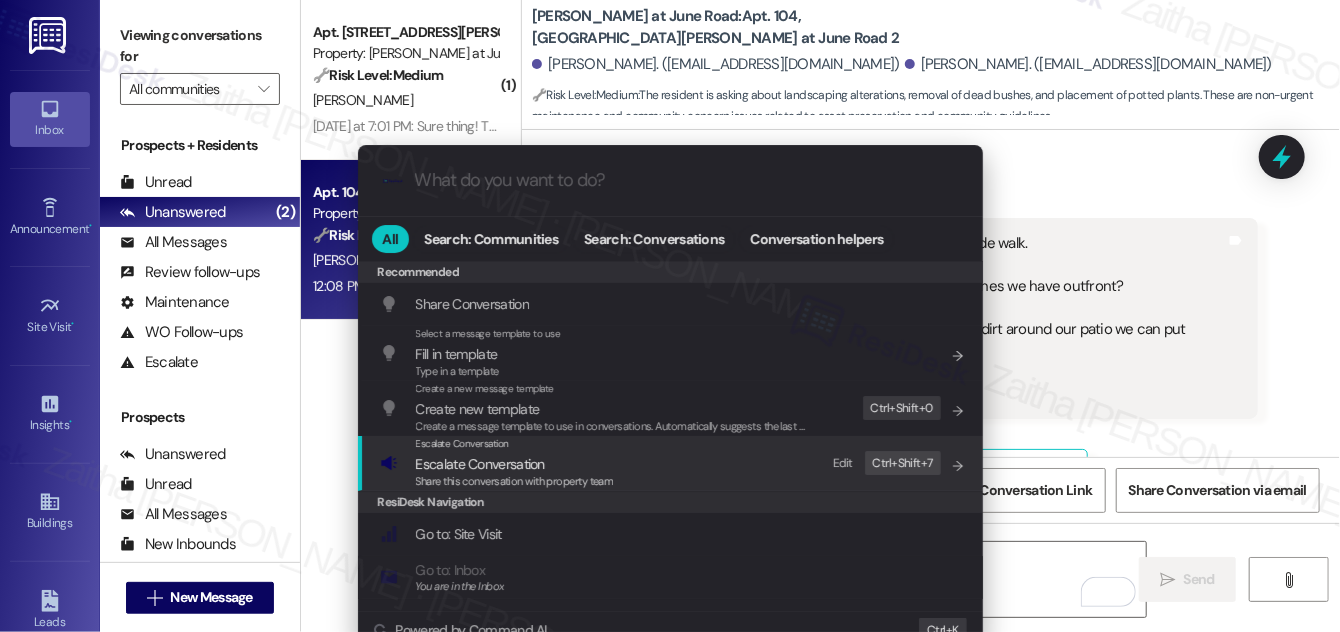 click on "Escalate Conversation" at bounding box center [480, 464] 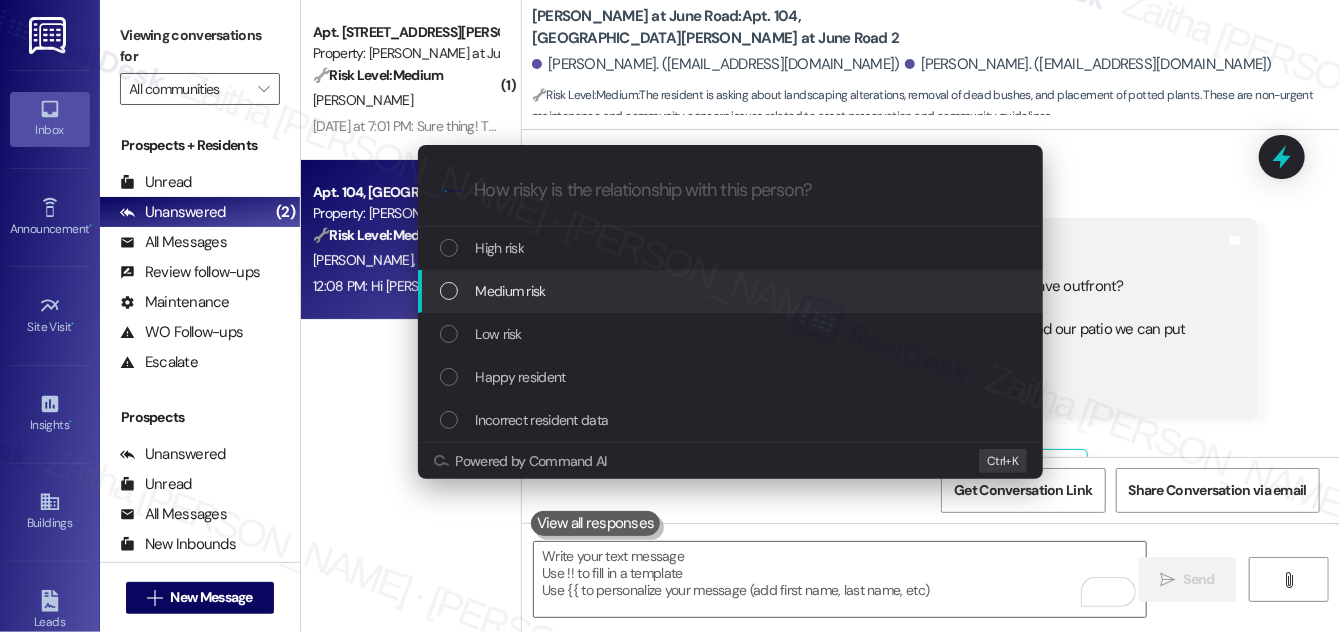 click on "Medium risk" at bounding box center [511, 291] 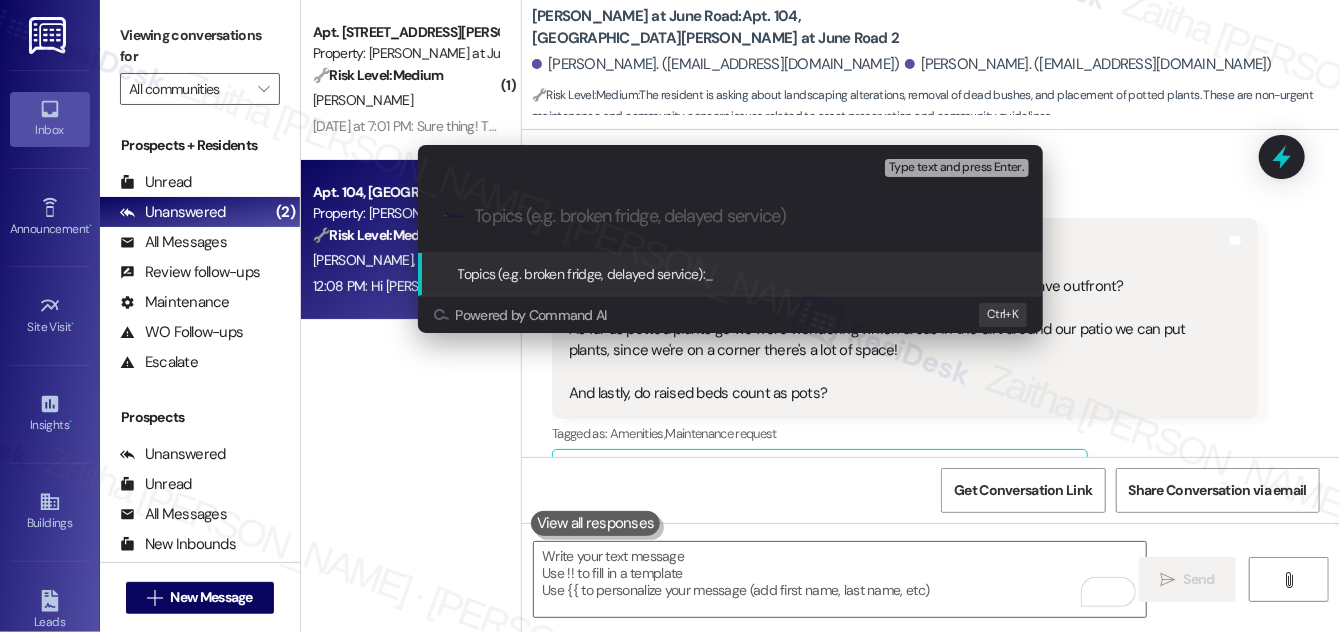 paste on "Request Regarding Patio Landscaping & Plants" 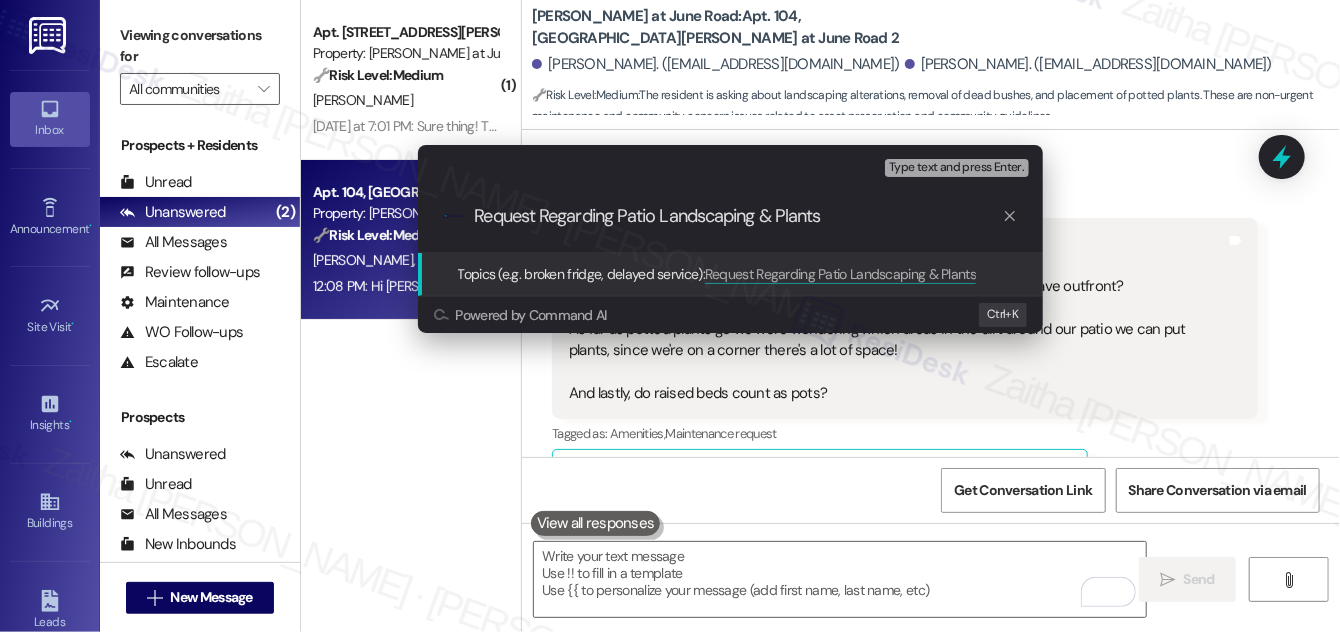 type 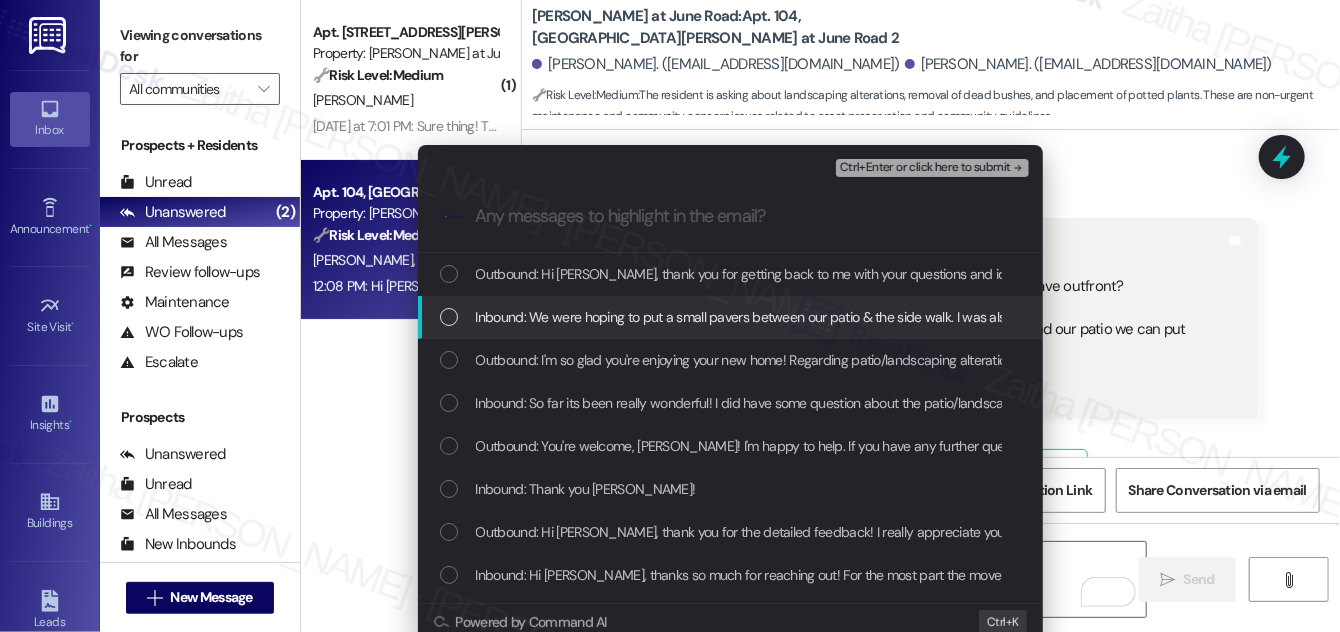 click at bounding box center (449, 317) 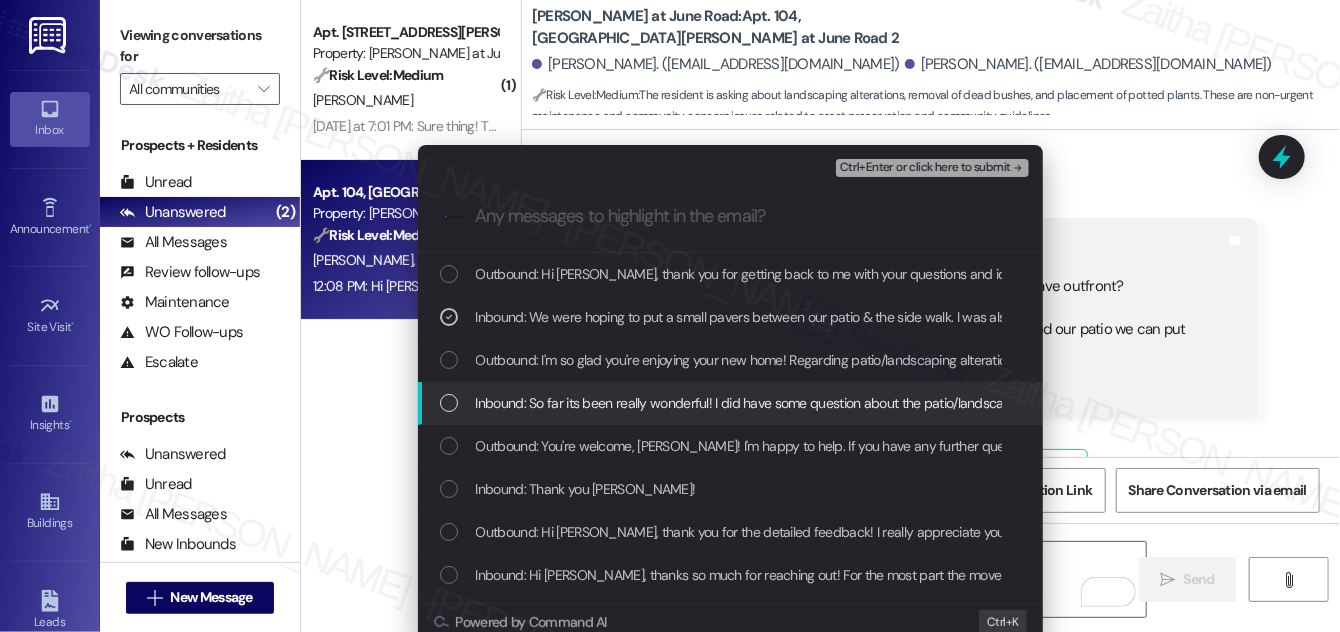click at bounding box center (449, 403) 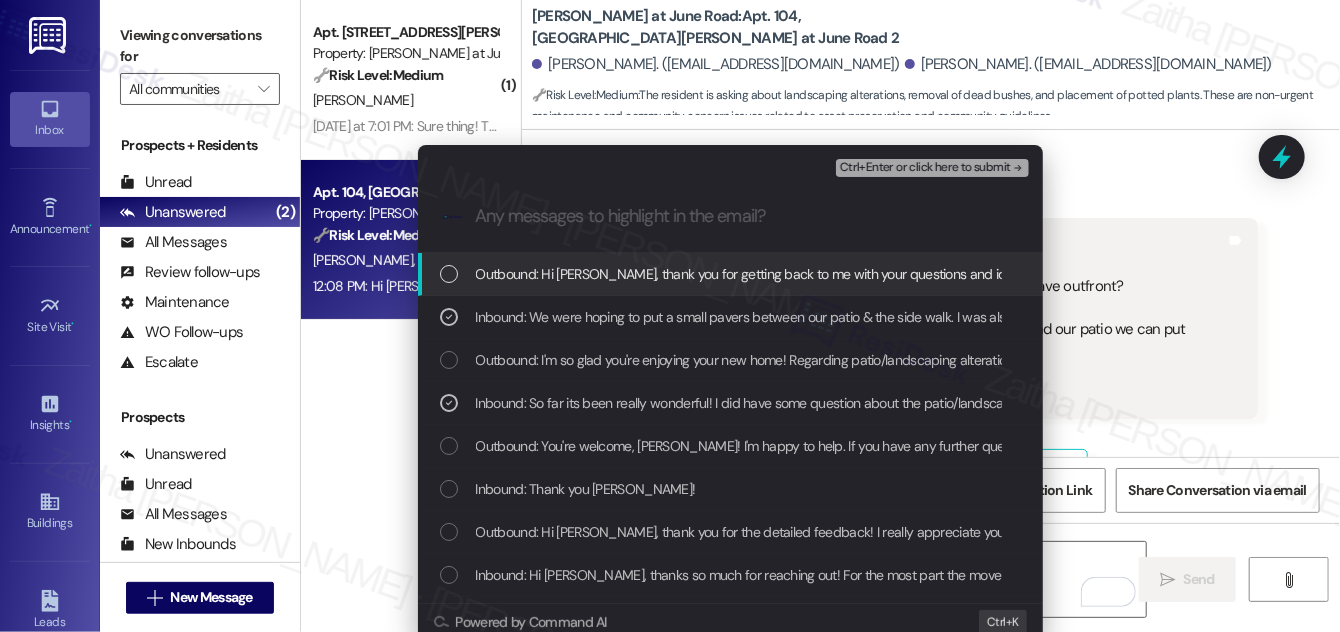 click on "Ctrl+Enter or click here to submit" at bounding box center (925, 168) 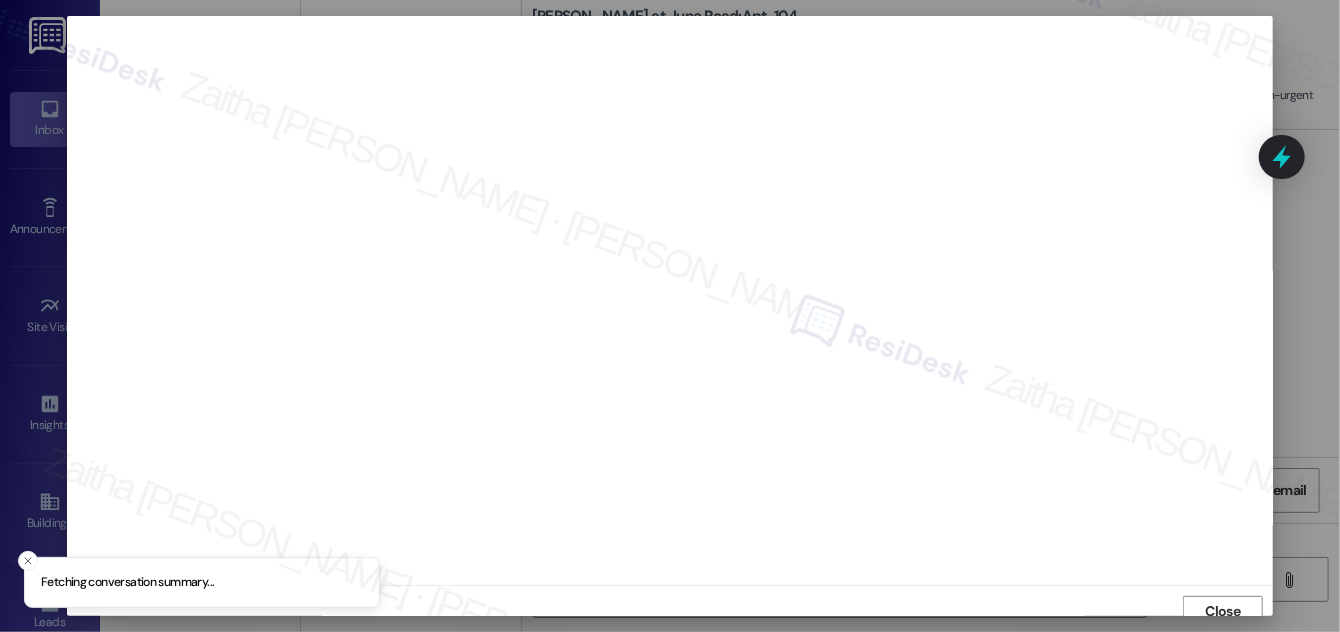 scroll, scrollTop: 11, scrollLeft: 0, axis: vertical 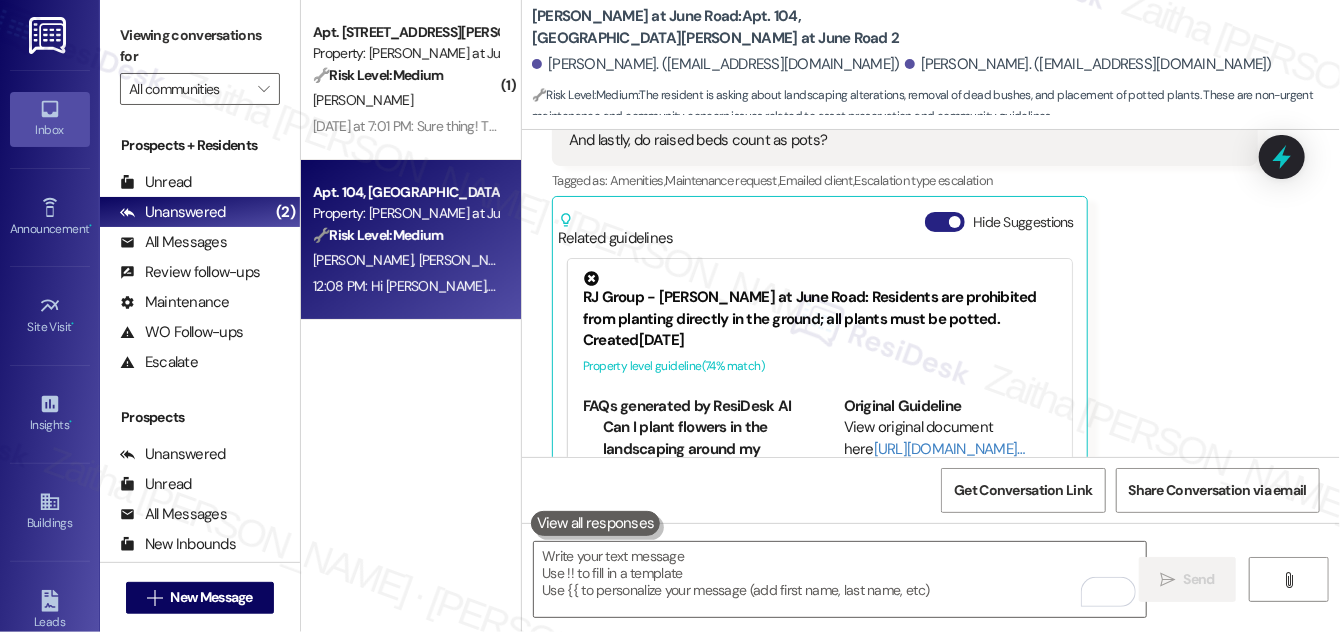 click on "Hide Suggestions" at bounding box center (945, 222) 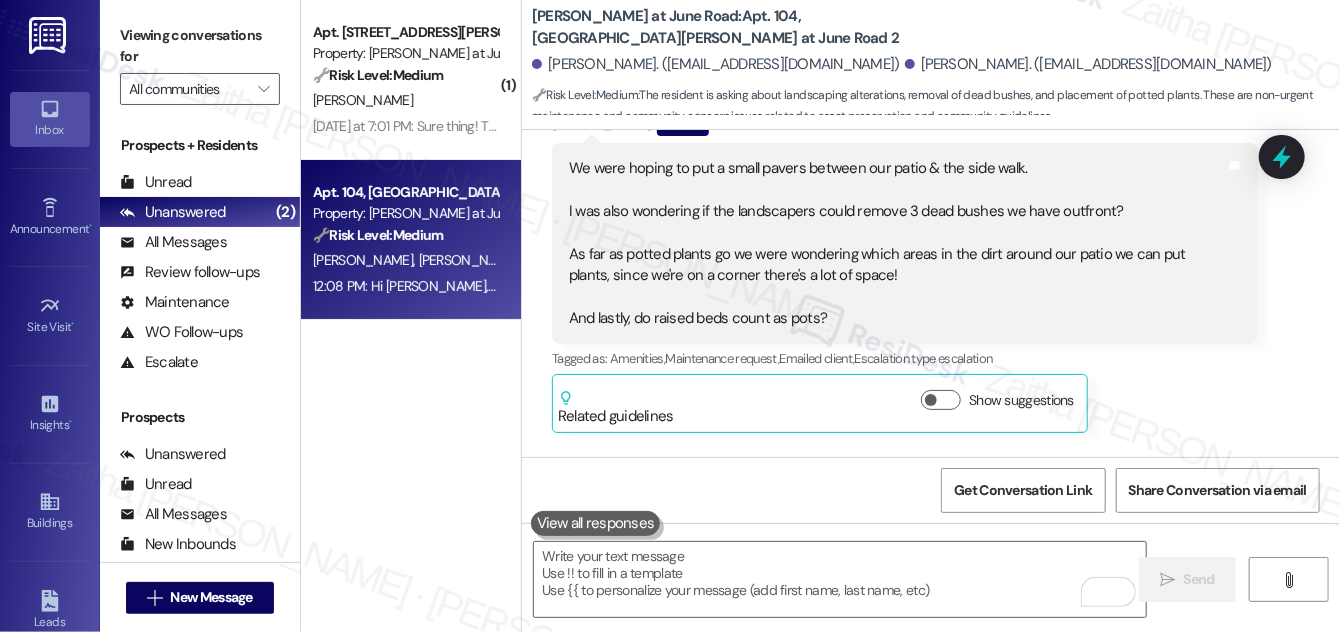 scroll, scrollTop: 2549, scrollLeft: 0, axis: vertical 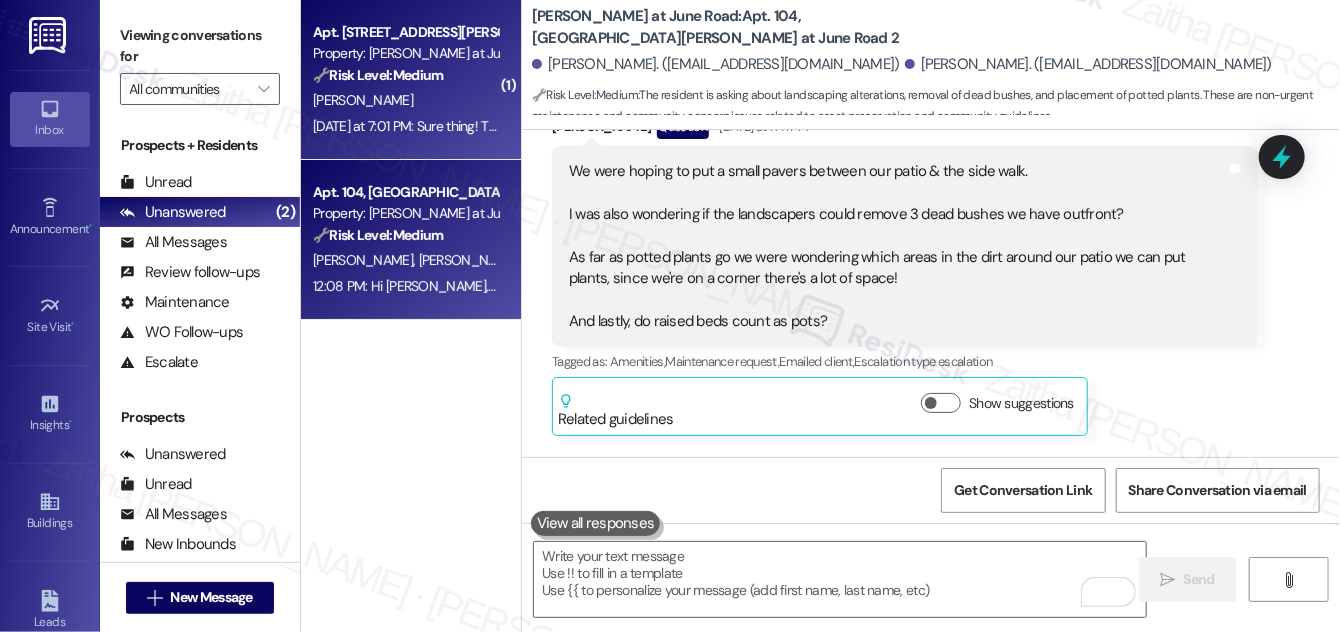click on "[PERSON_NAME]" at bounding box center (405, 100) 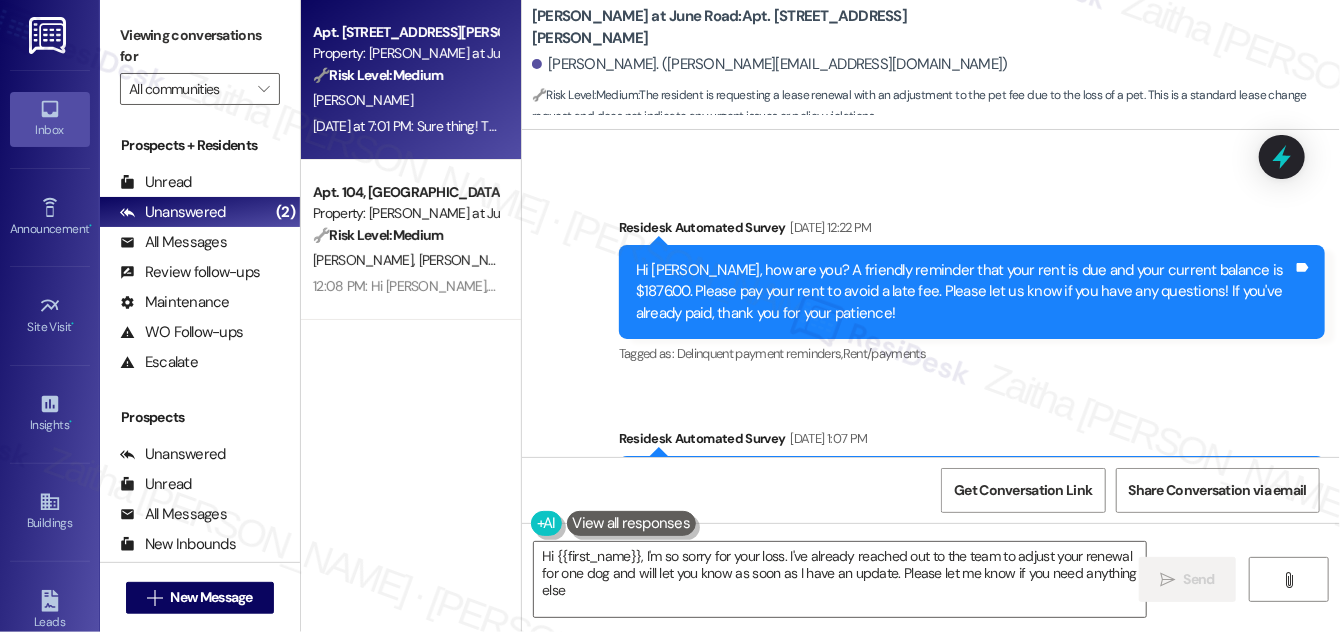type on "Hi {{first_name}}, I'm so sorry for your loss. I've already reached out to the team to adjust your renewal for one dog and will let you know as soon as I have an update. Please let me know if you need anything else." 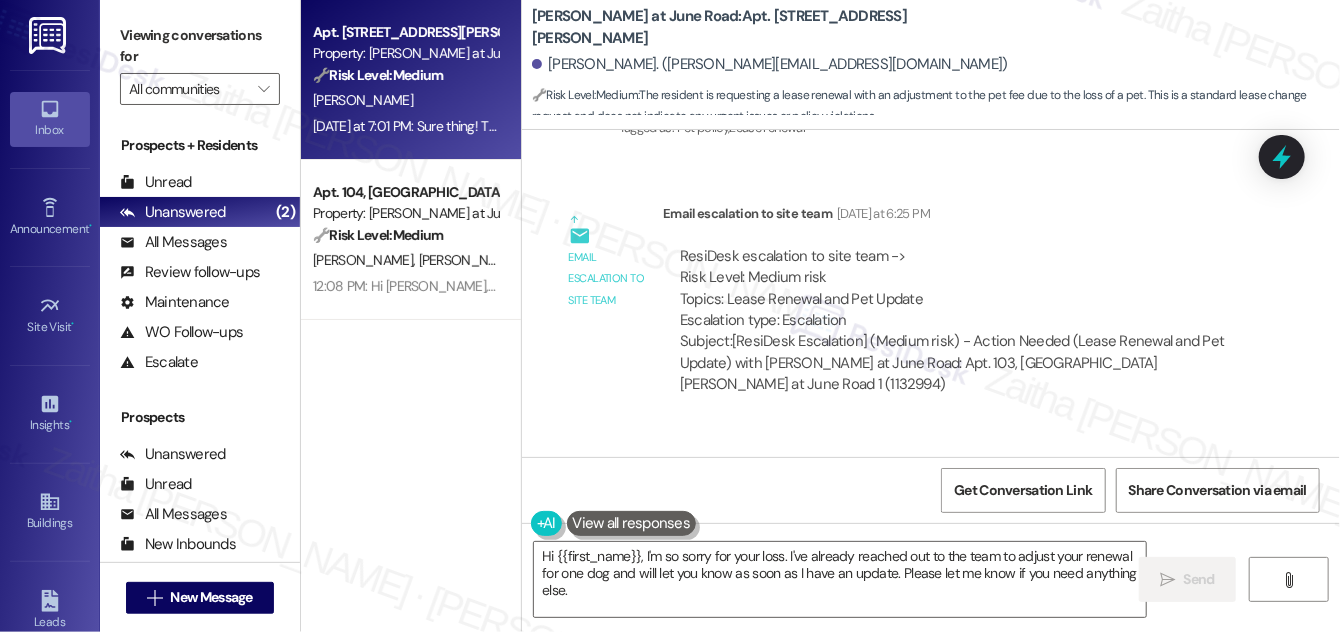 scroll, scrollTop: 10951, scrollLeft: 0, axis: vertical 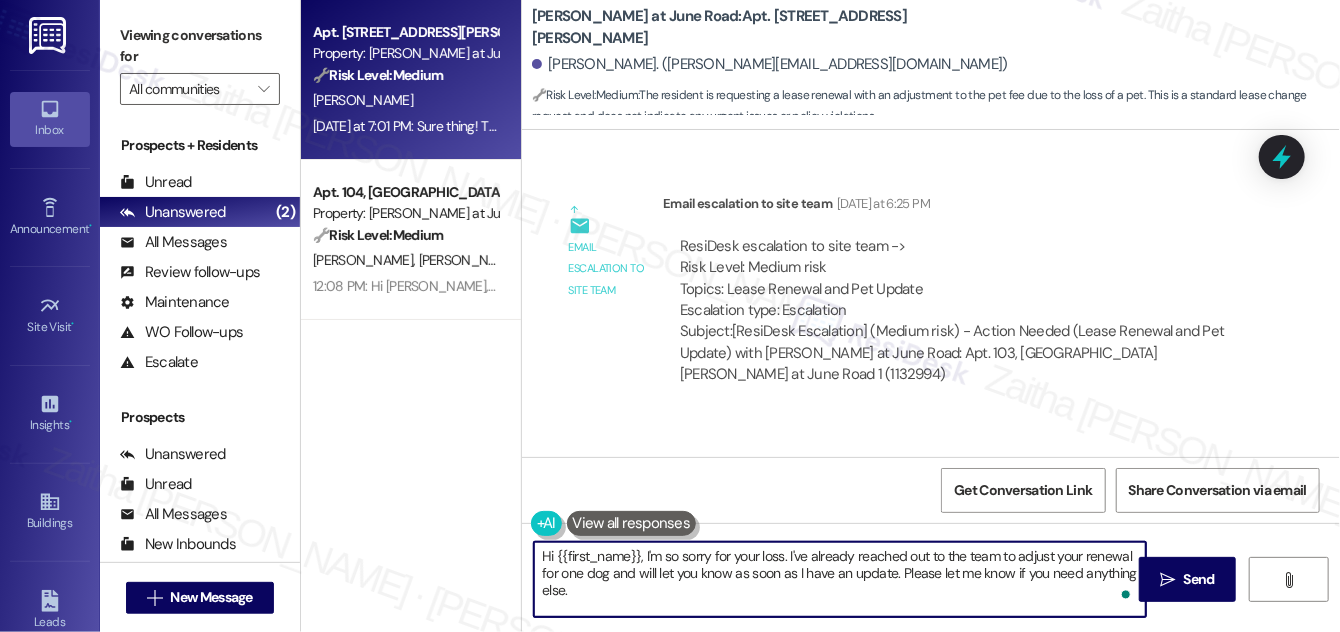 drag, startPoint x: 542, startPoint y: 553, endPoint x: 810, endPoint y: 602, distance: 272.44266 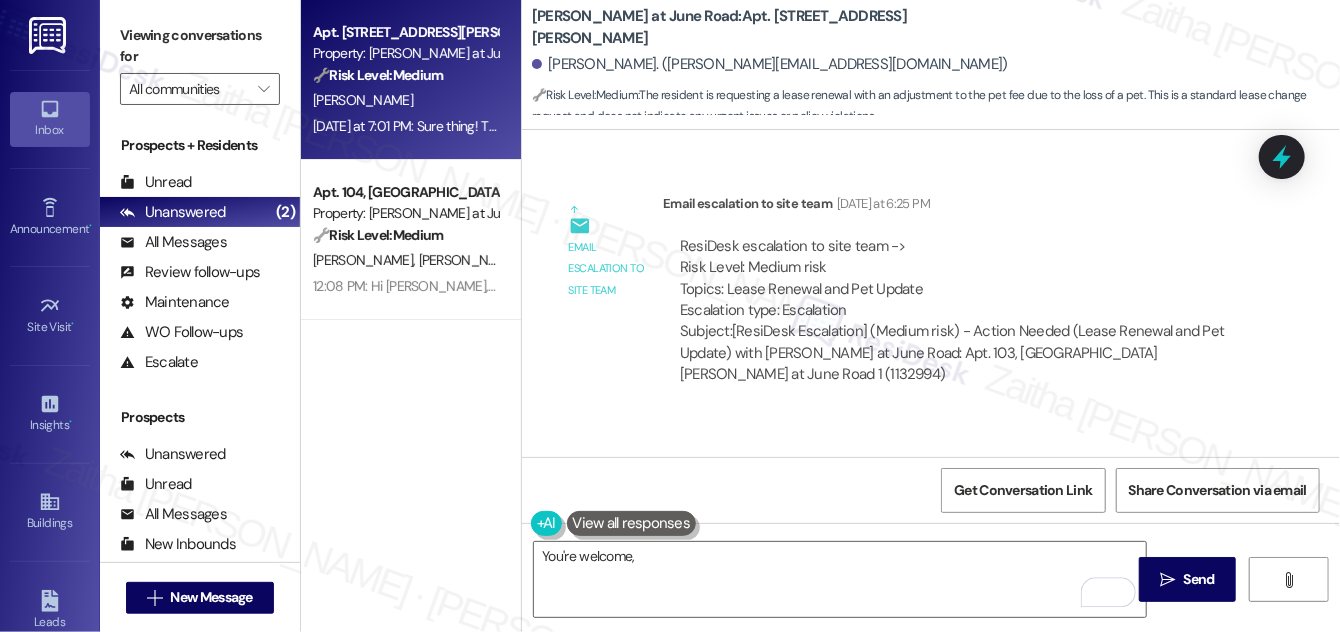 click on "[PERSON_NAME] [DATE] at 7:01 PM" at bounding box center (702, 475) 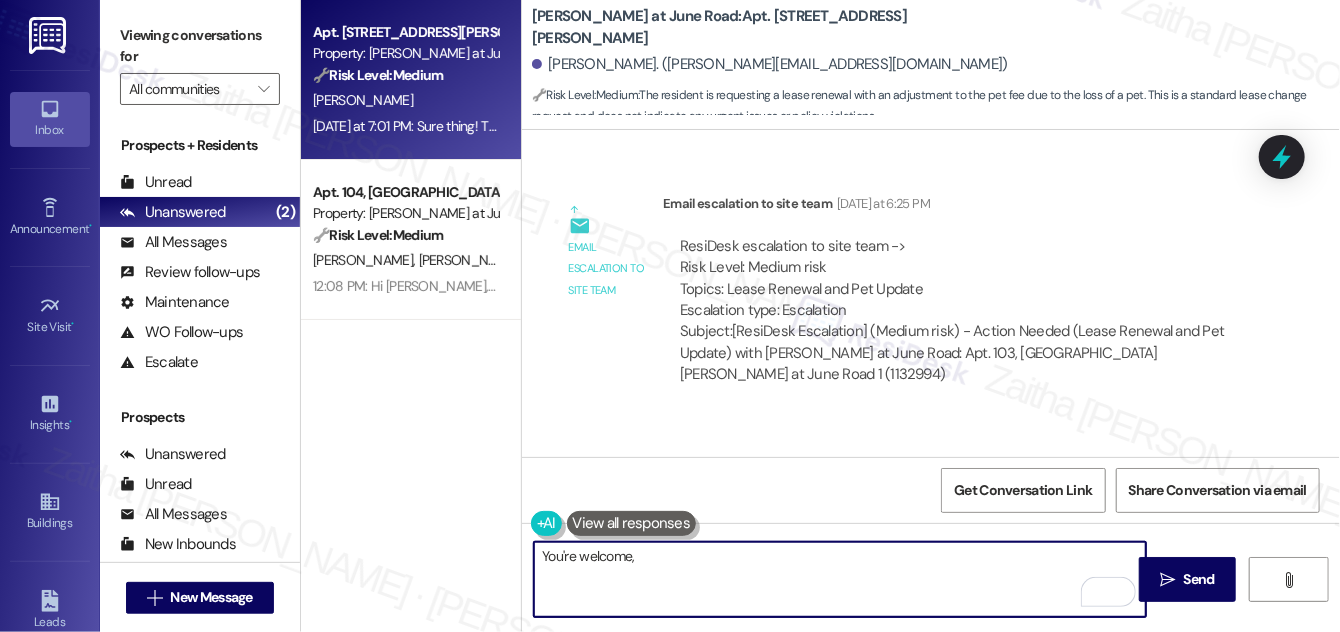 click on "You're welcome," at bounding box center (840, 579) 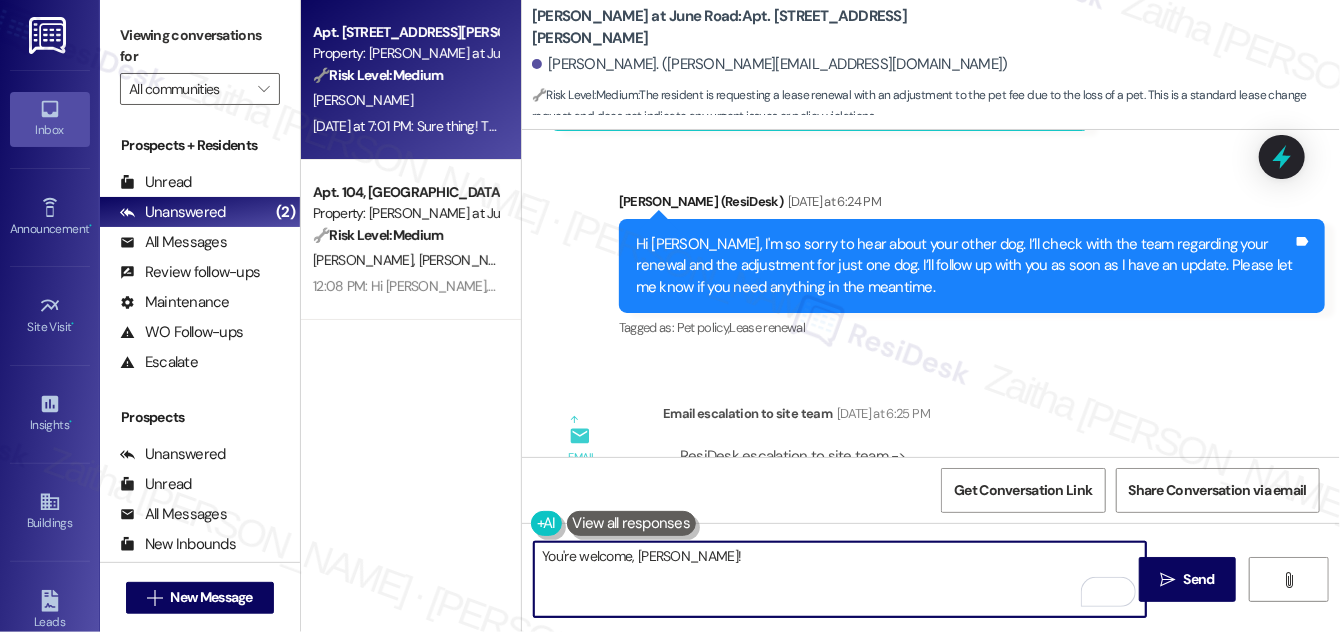 scroll, scrollTop: 10769, scrollLeft: 0, axis: vertical 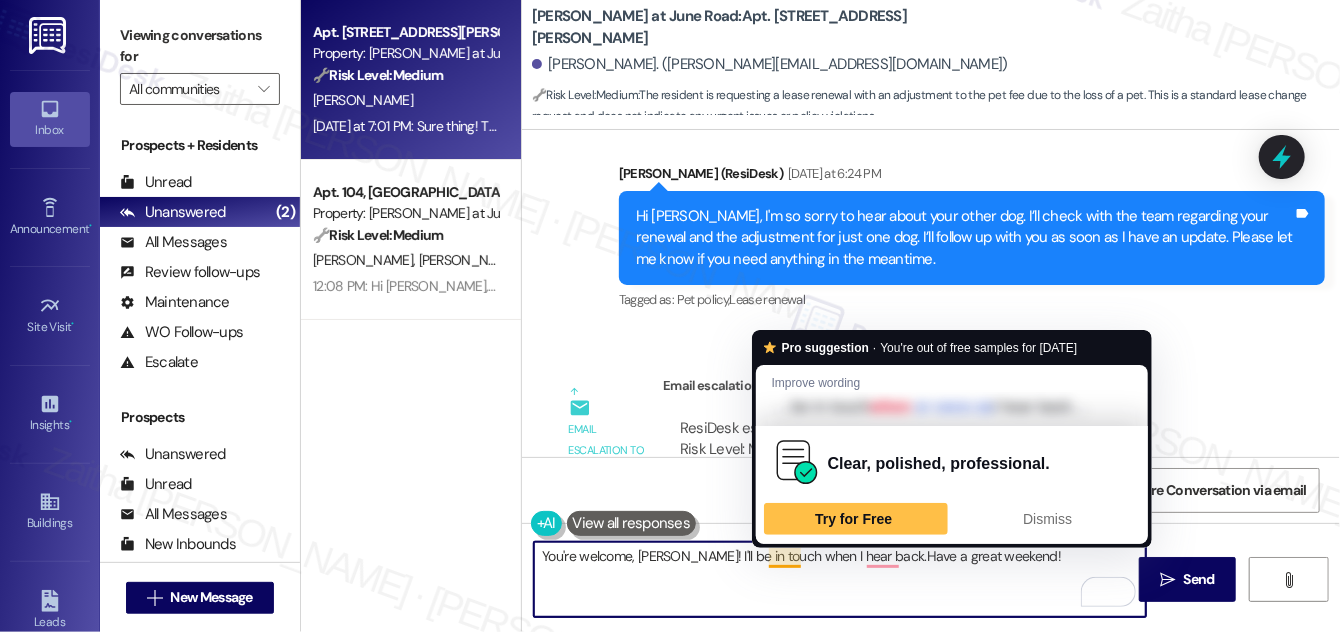 click on "You're welcome, [PERSON_NAME]! I'll be in touch when I hear back.Have a great weekend!" at bounding box center (840, 579) 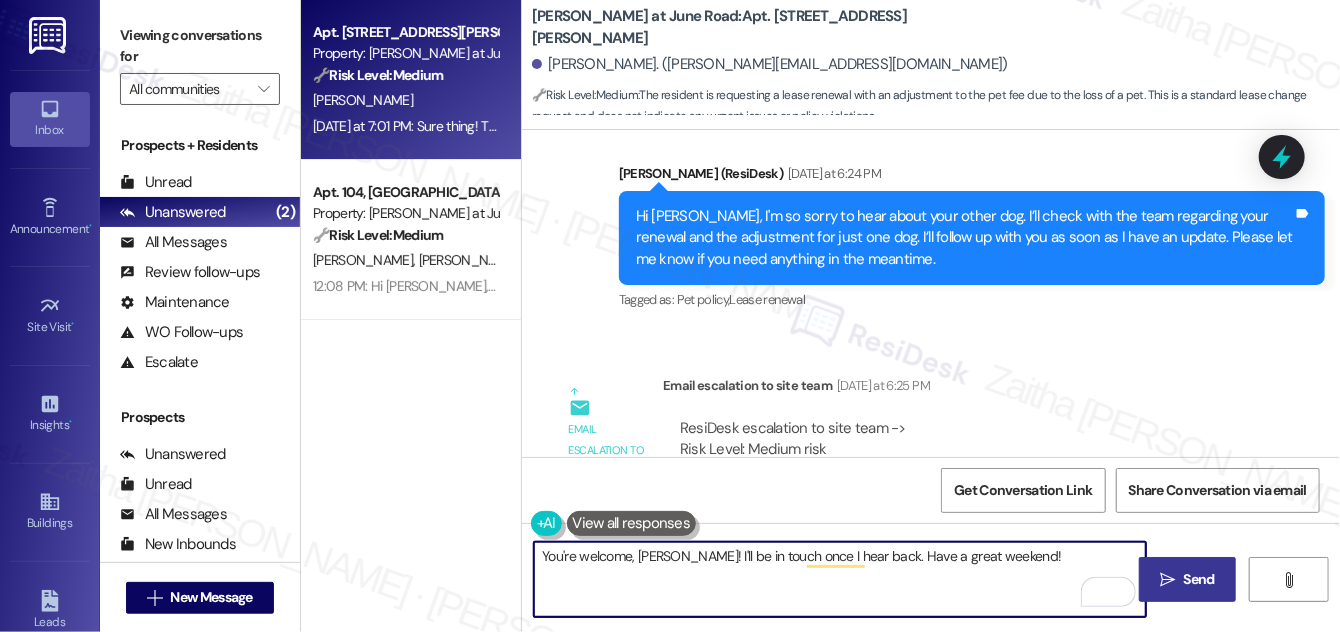 type on "You're welcome, [PERSON_NAME]! I'll be in touch once I hear back. Have a great weekend!" 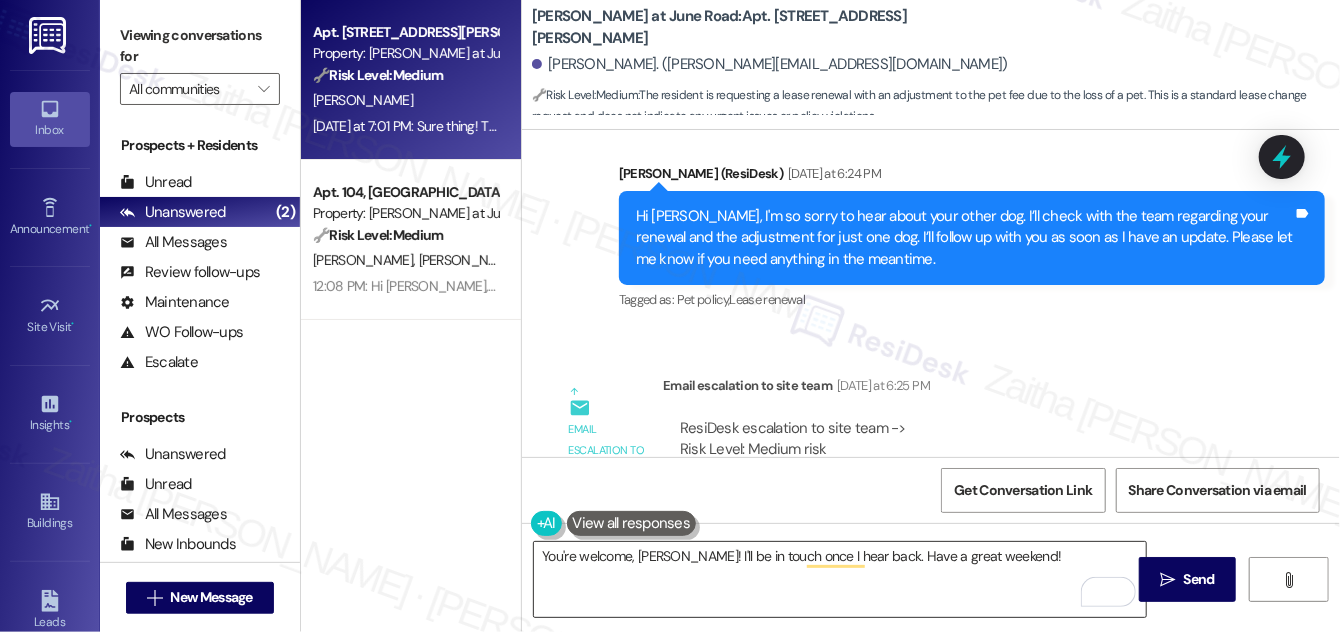 drag, startPoint x: 1197, startPoint y: 574, endPoint x: 1124, endPoint y: 551, distance: 76.537575 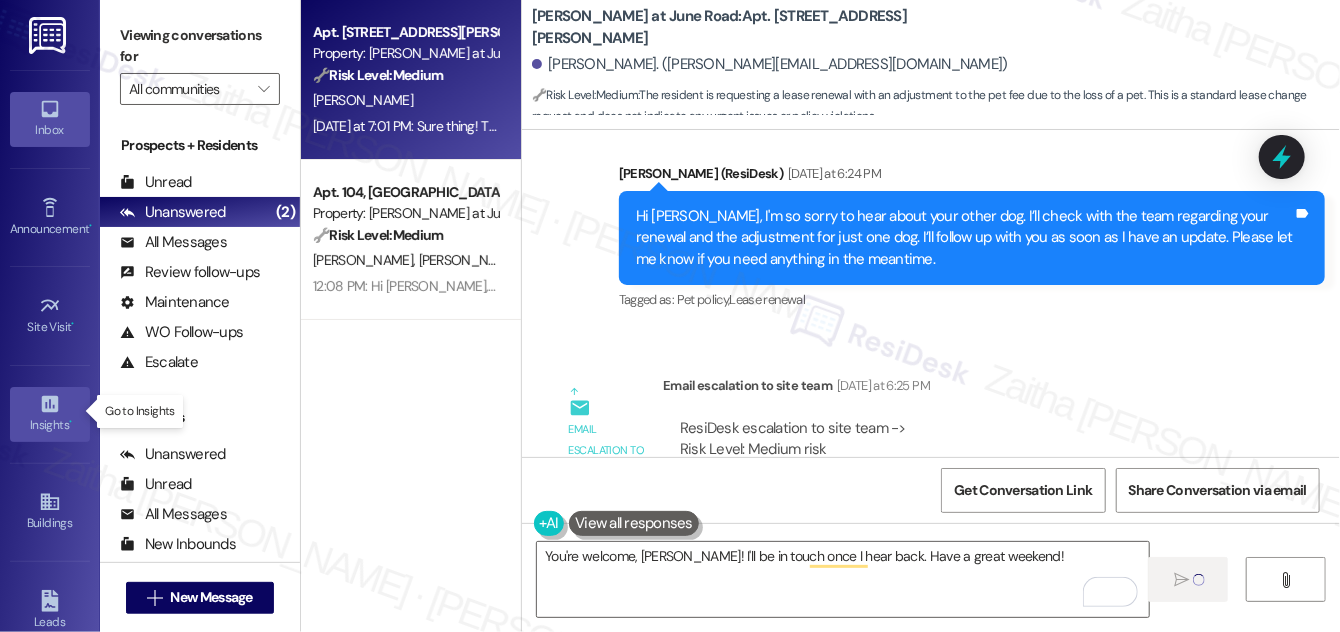 type 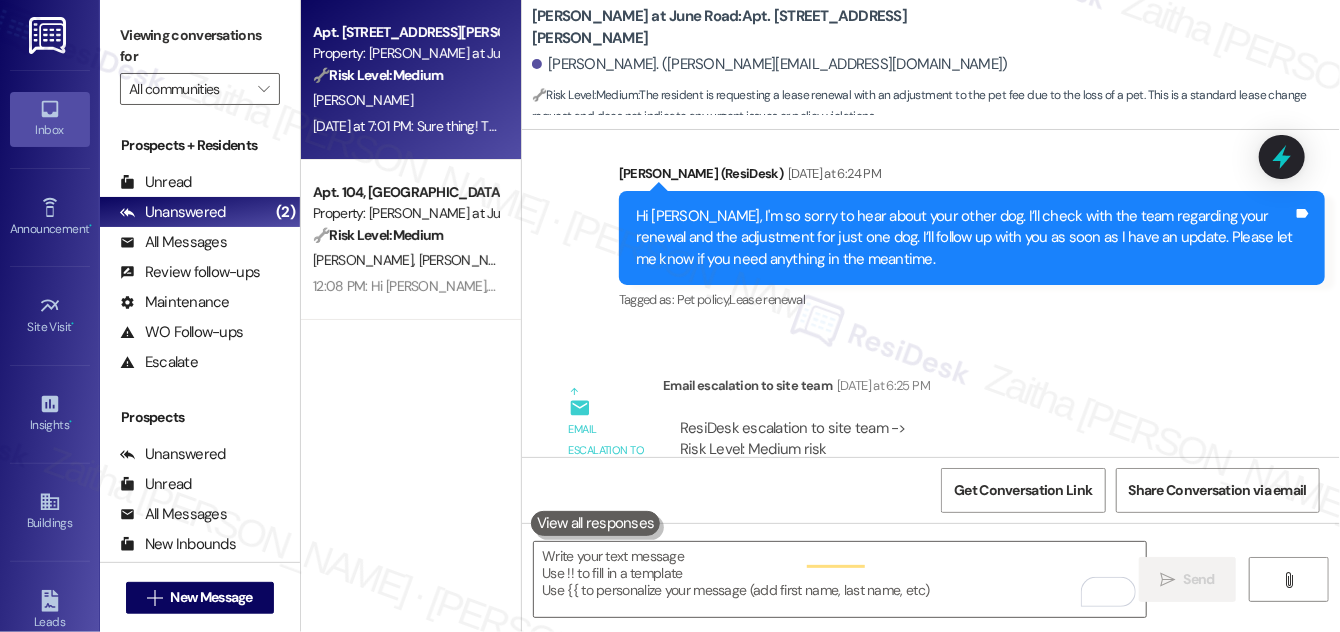 scroll, scrollTop: 242, scrollLeft: 0, axis: vertical 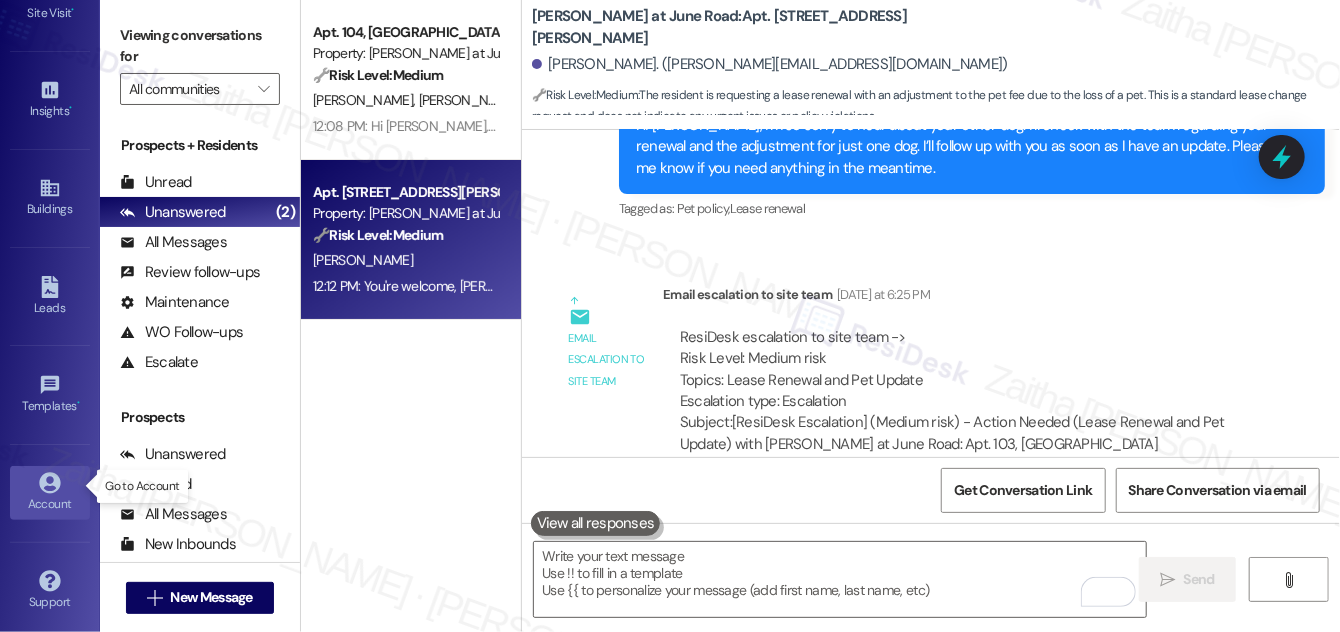 click 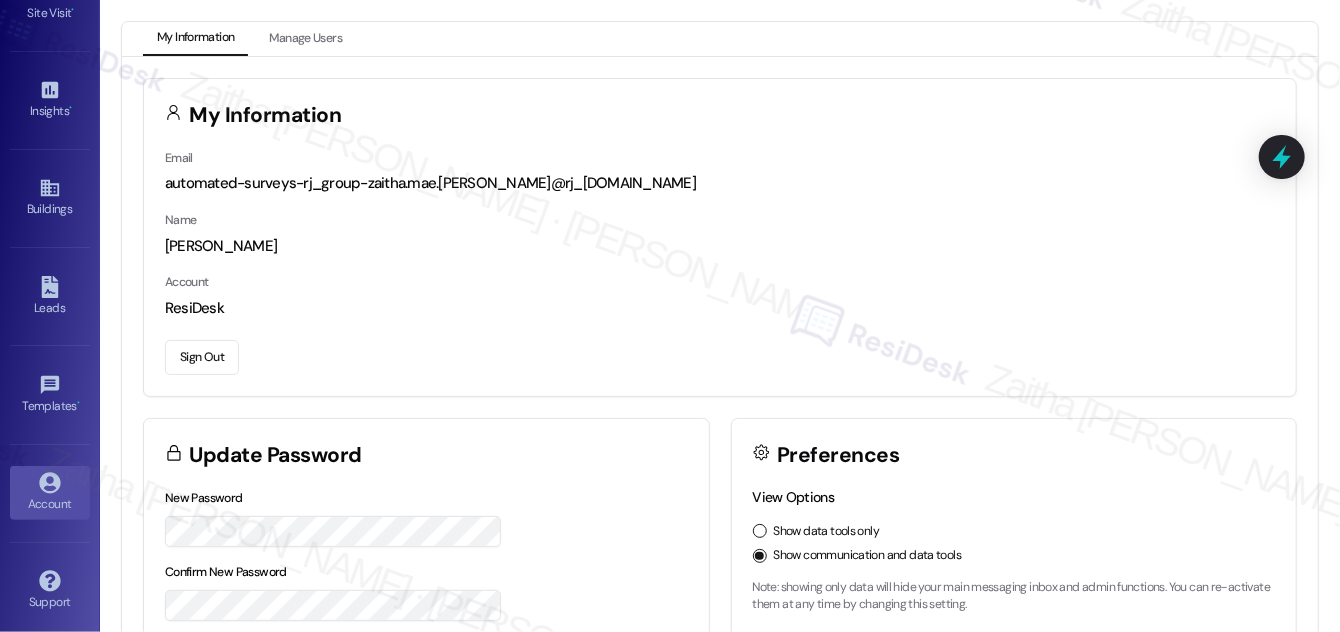 click on "Sign Out" at bounding box center [202, 357] 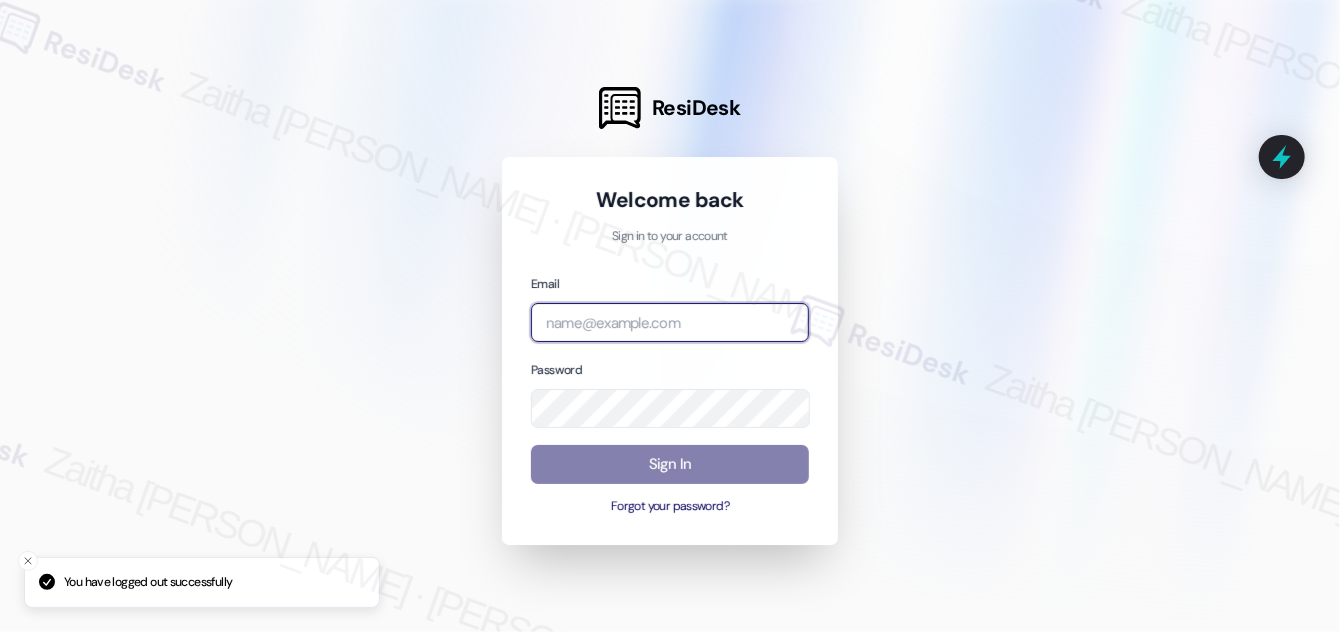 click at bounding box center [670, 322] 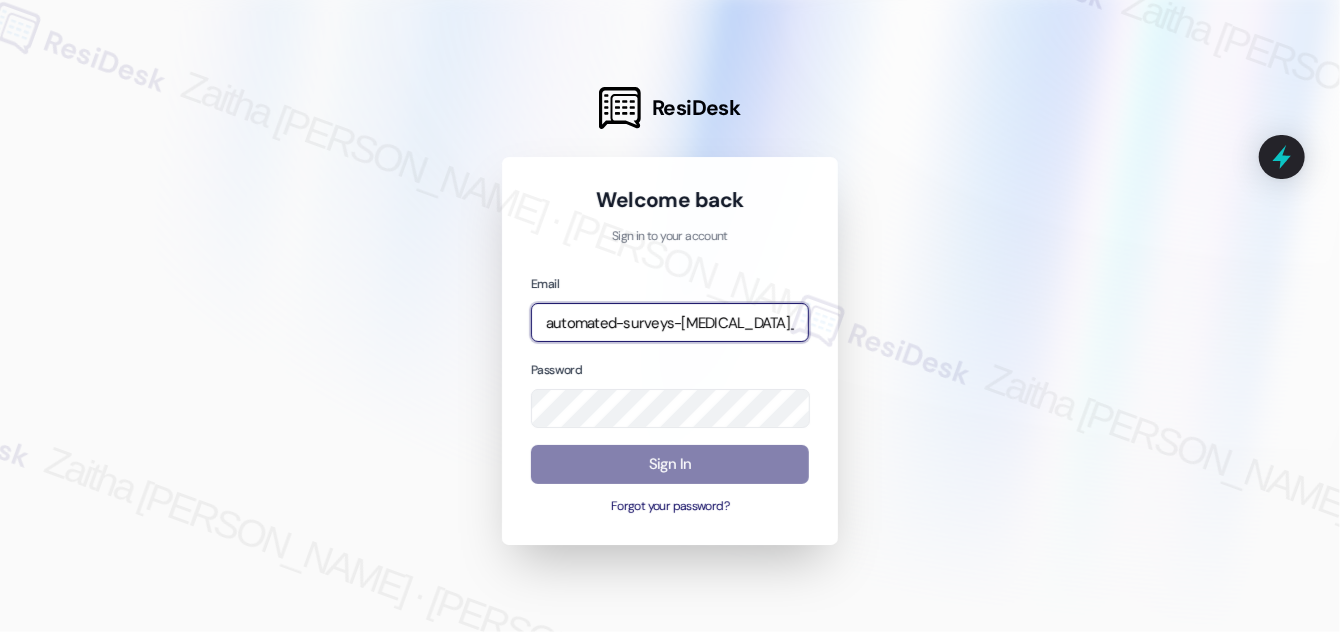 type on "automated-surveys-[MEDICAL_DATA]_formerly_regency-zaitha.mae.[PERSON_NAME]@[MEDICAL_DATA]_formerly_[DOMAIN_NAME]" 